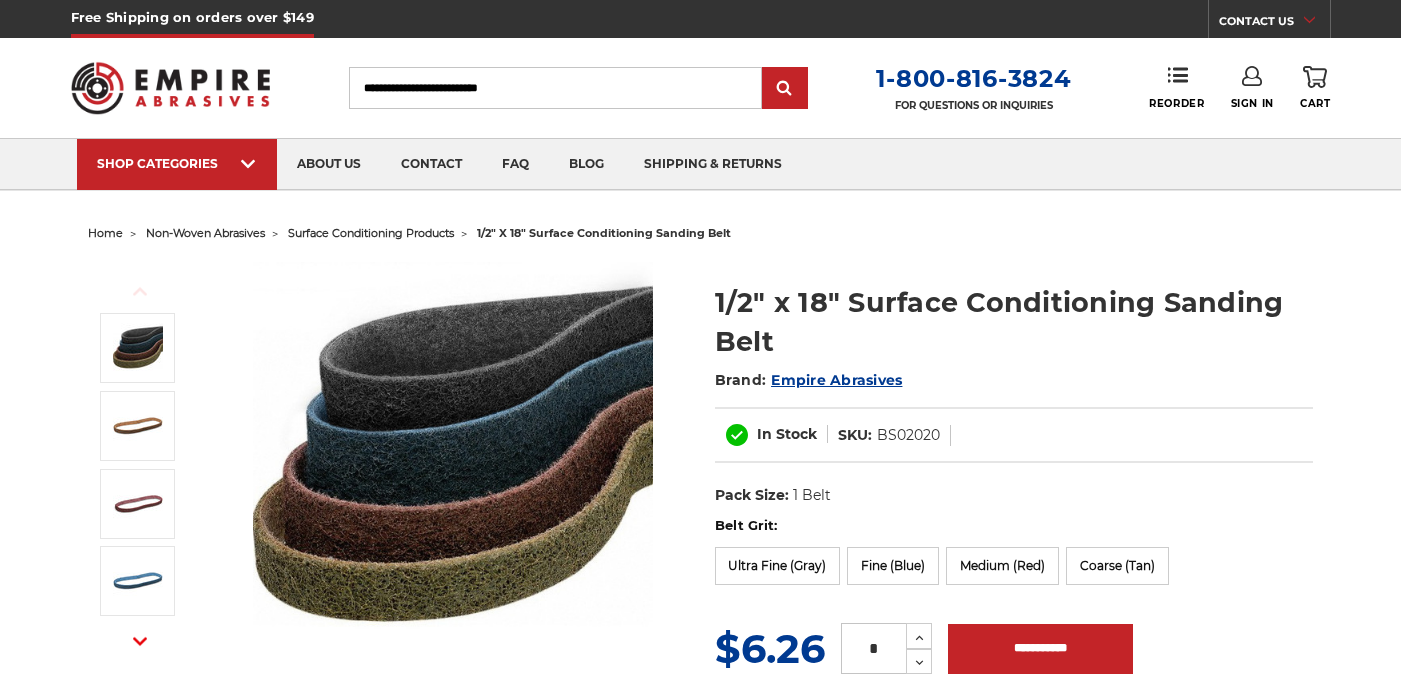 scroll, scrollTop: 0, scrollLeft: 0, axis: both 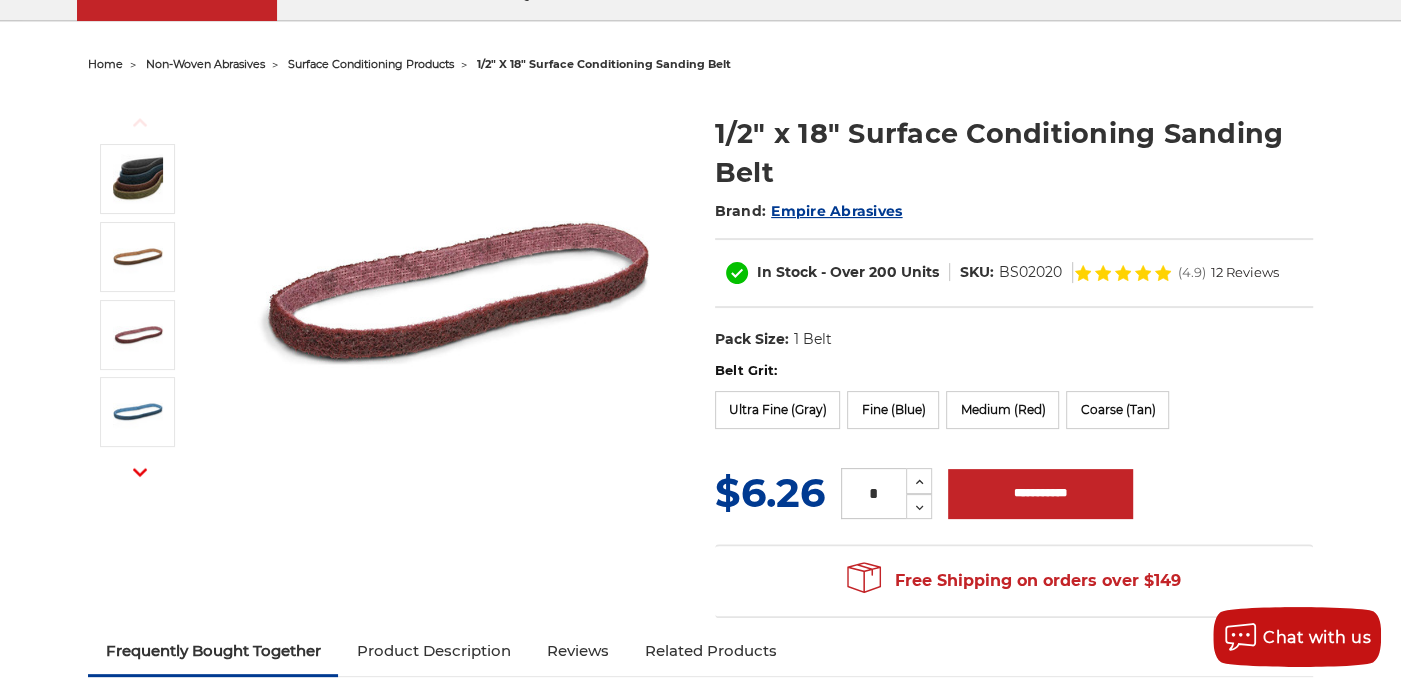 drag, startPoint x: 1406, startPoint y: 105, endPoint x: 1405, endPoint y: 142, distance: 37.01351 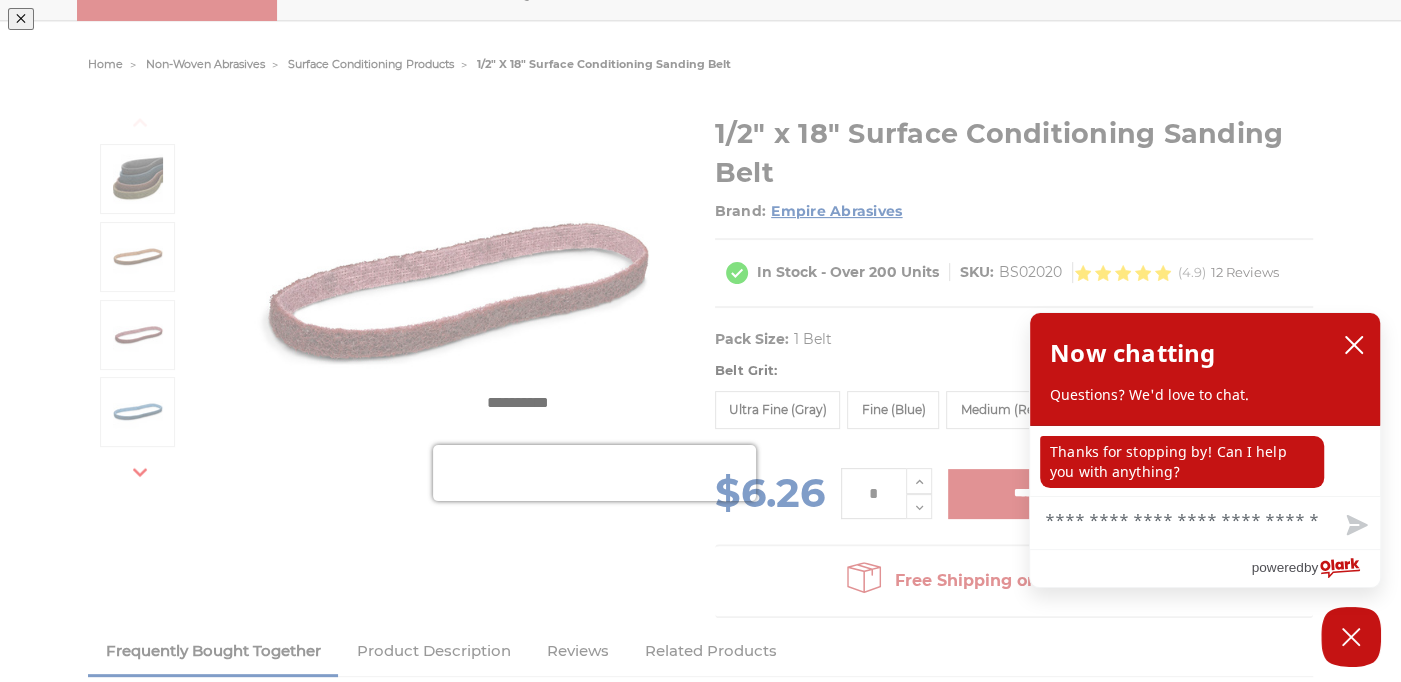 click at bounding box center (967, 180) 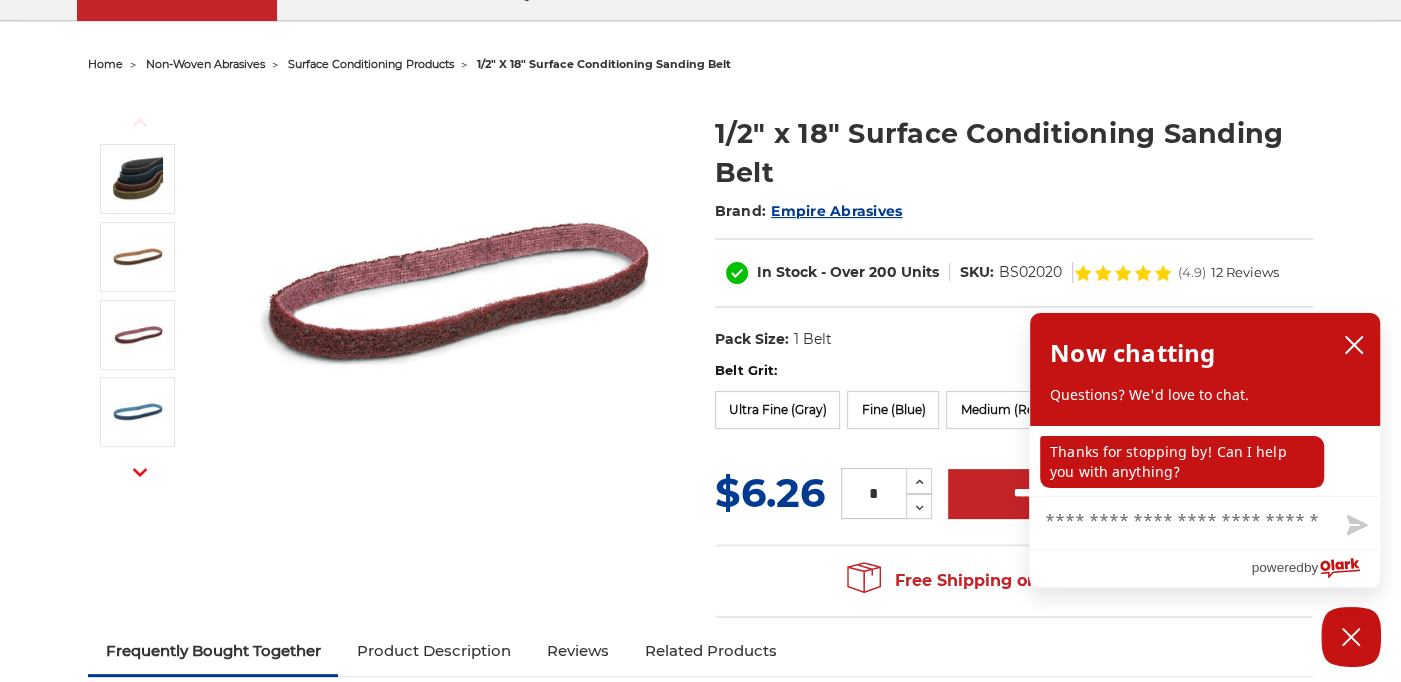 scroll, scrollTop: 99, scrollLeft: 0, axis: vertical 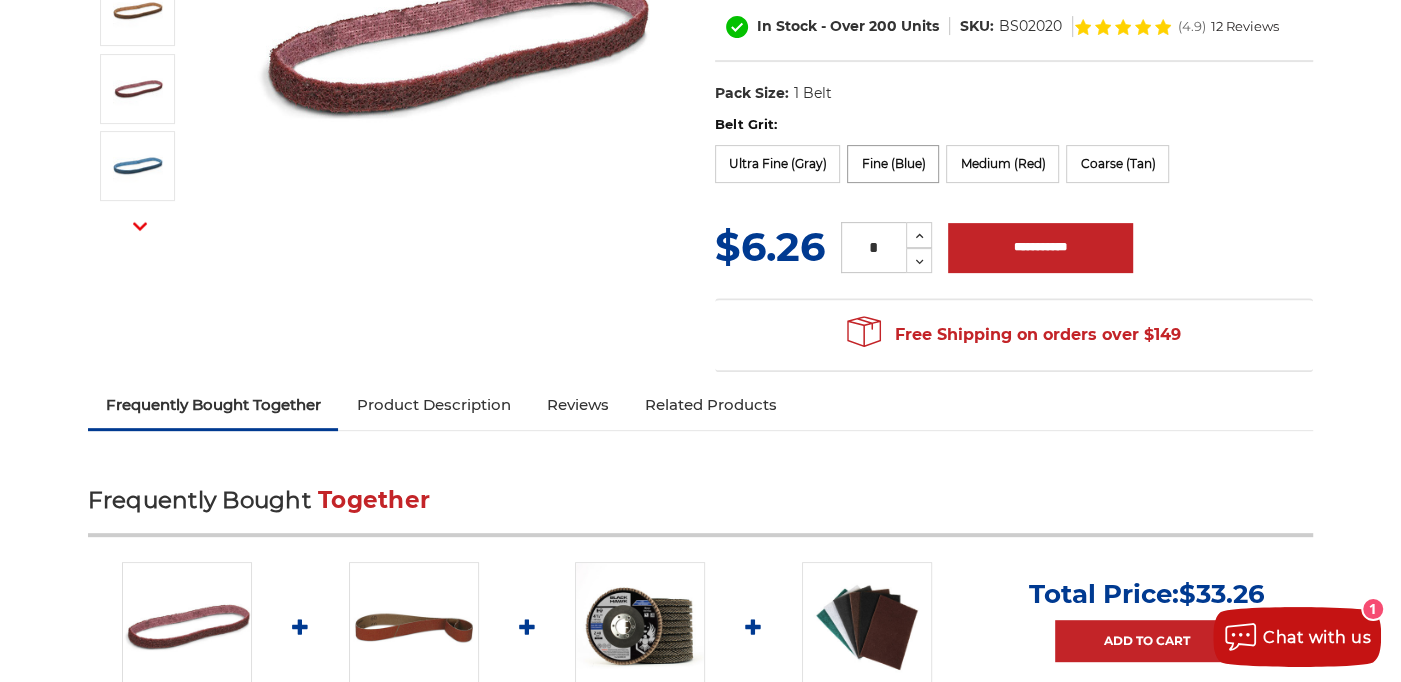 click on "Fine (Blue)" at bounding box center [893, 164] 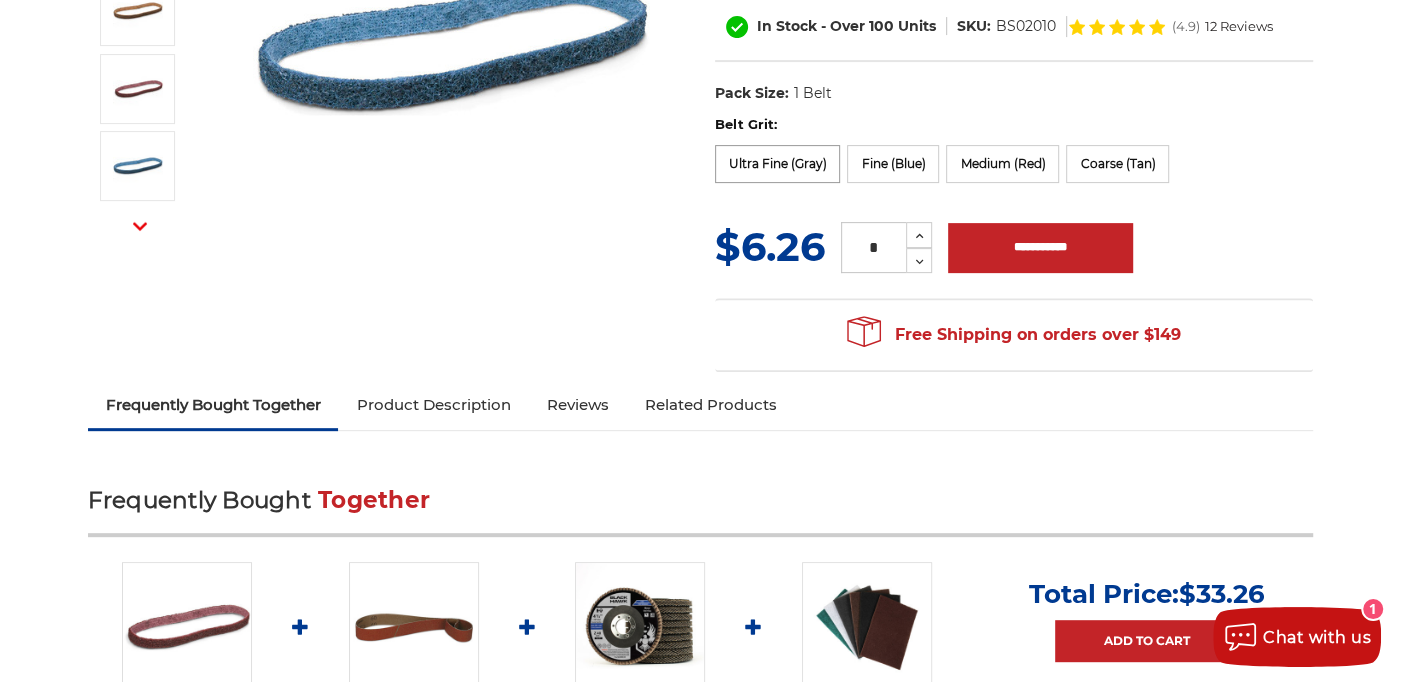 click on "Ultra Fine (Gray)" at bounding box center (778, 164) 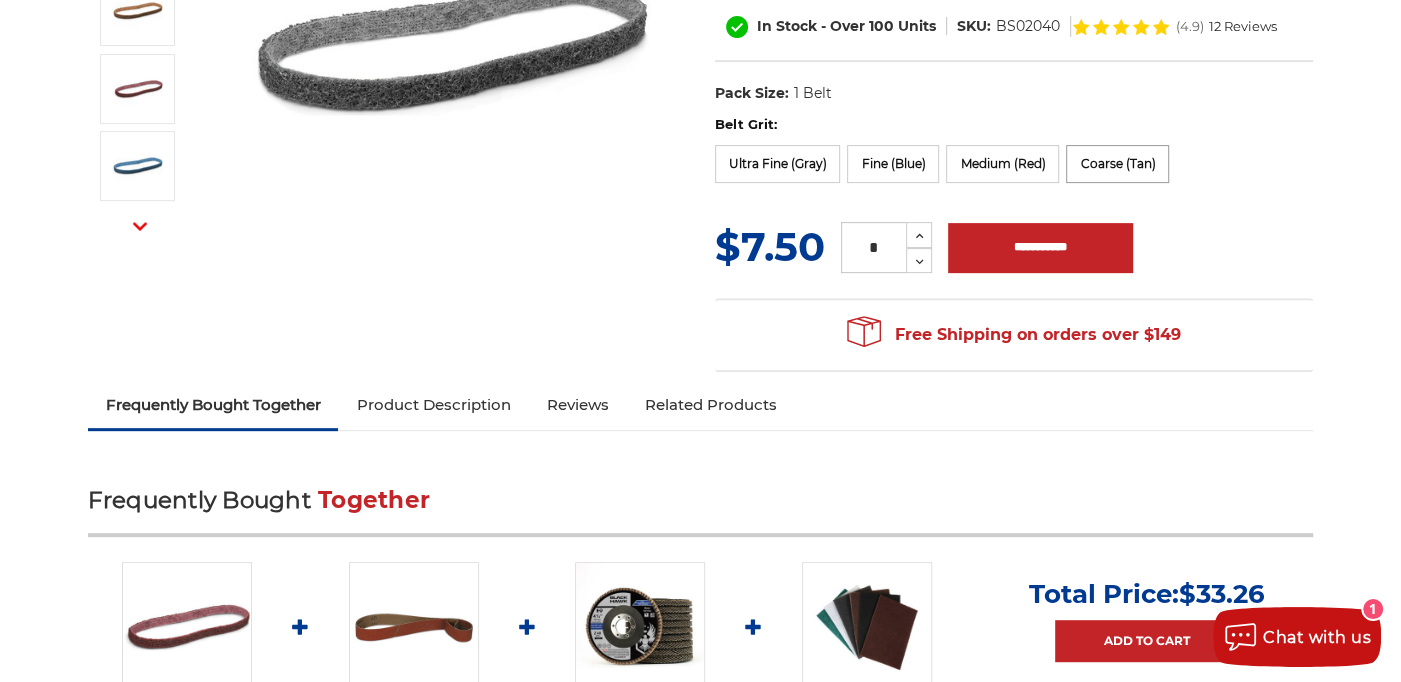 click on "Coarse (Tan)" at bounding box center [1117, 164] 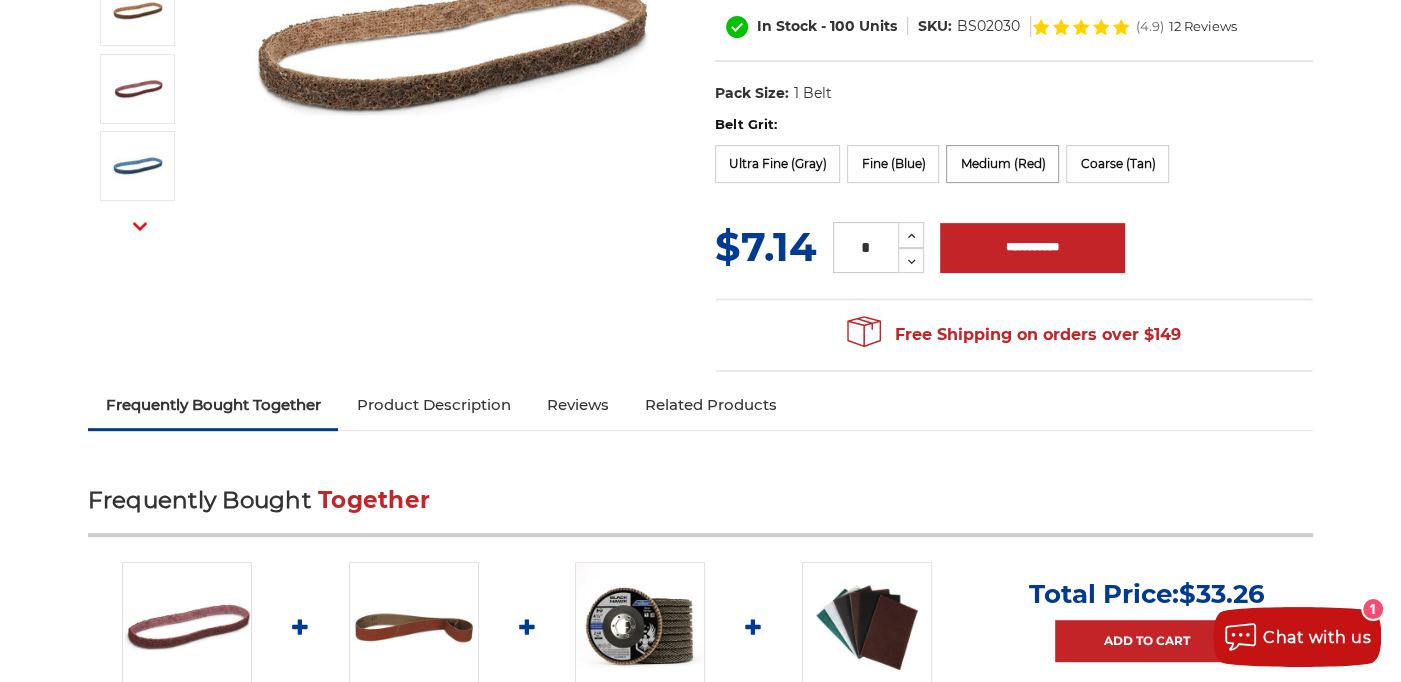 click on "Medium (Red)" at bounding box center (1002, 164) 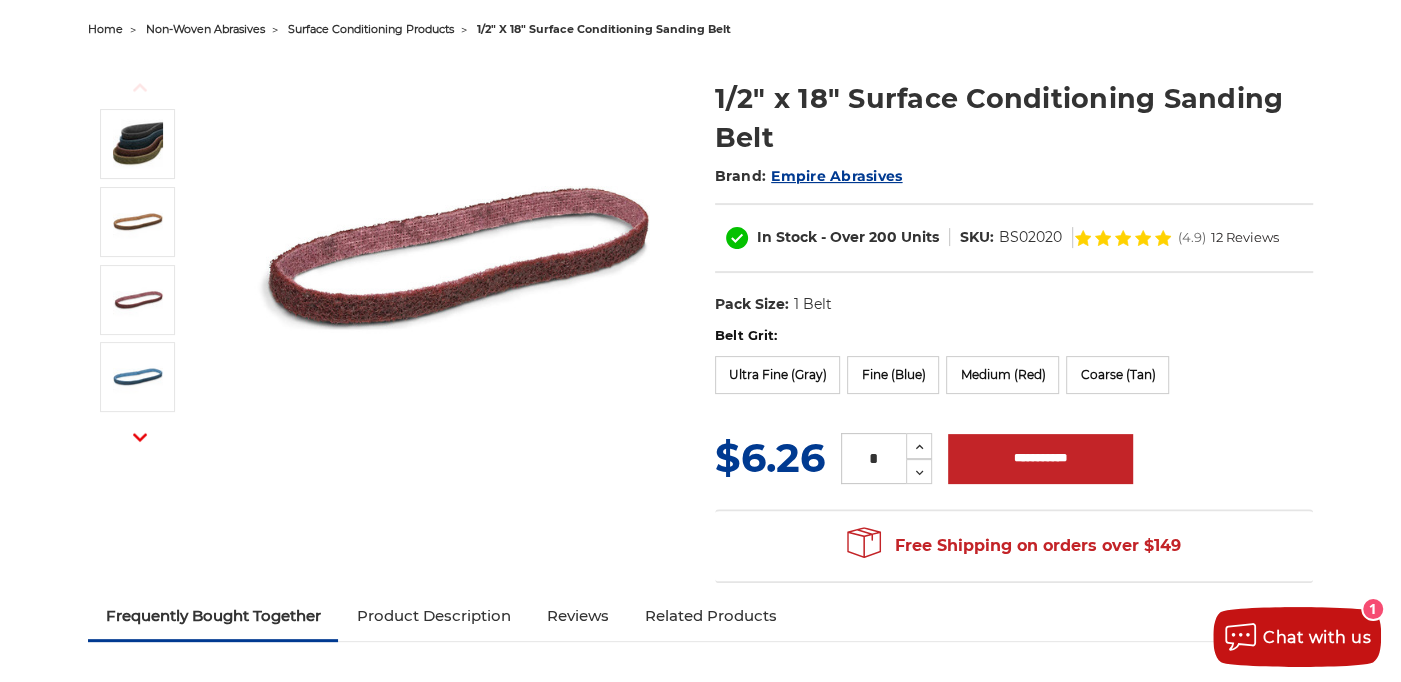 scroll, scrollTop: 186, scrollLeft: 0, axis: vertical 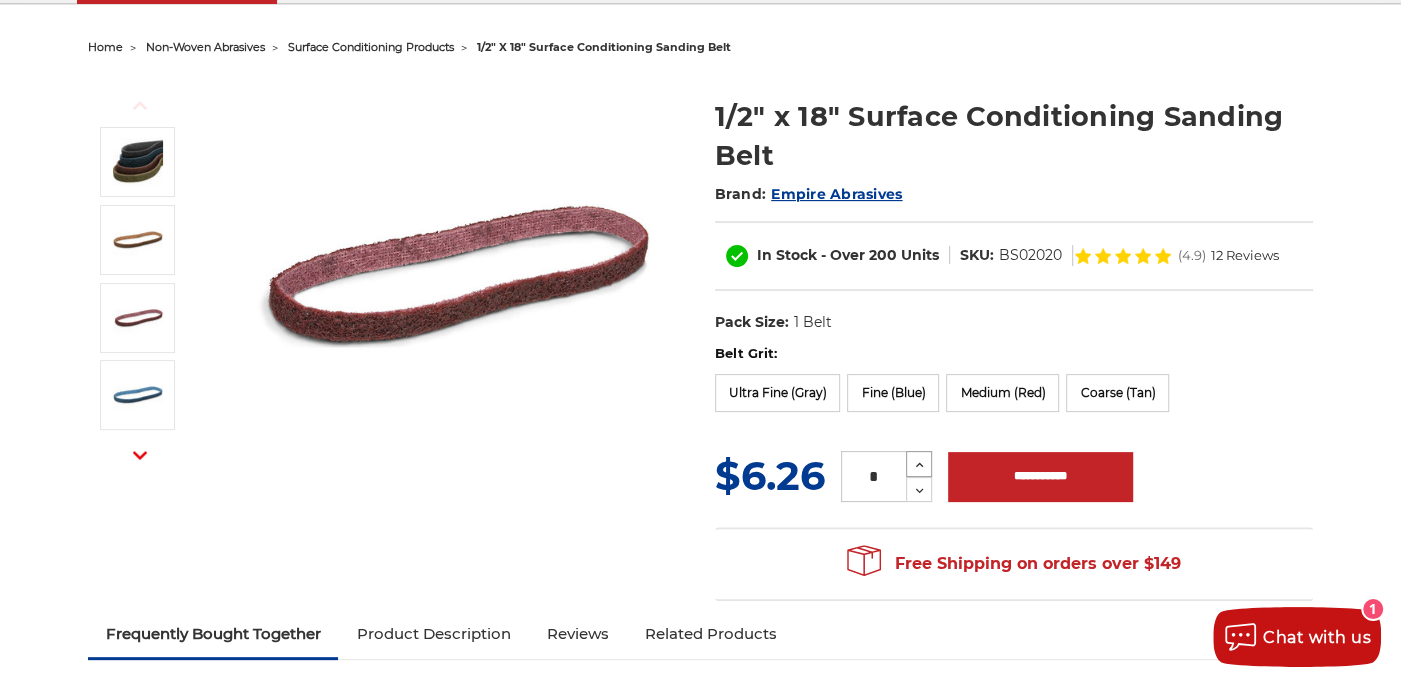 click 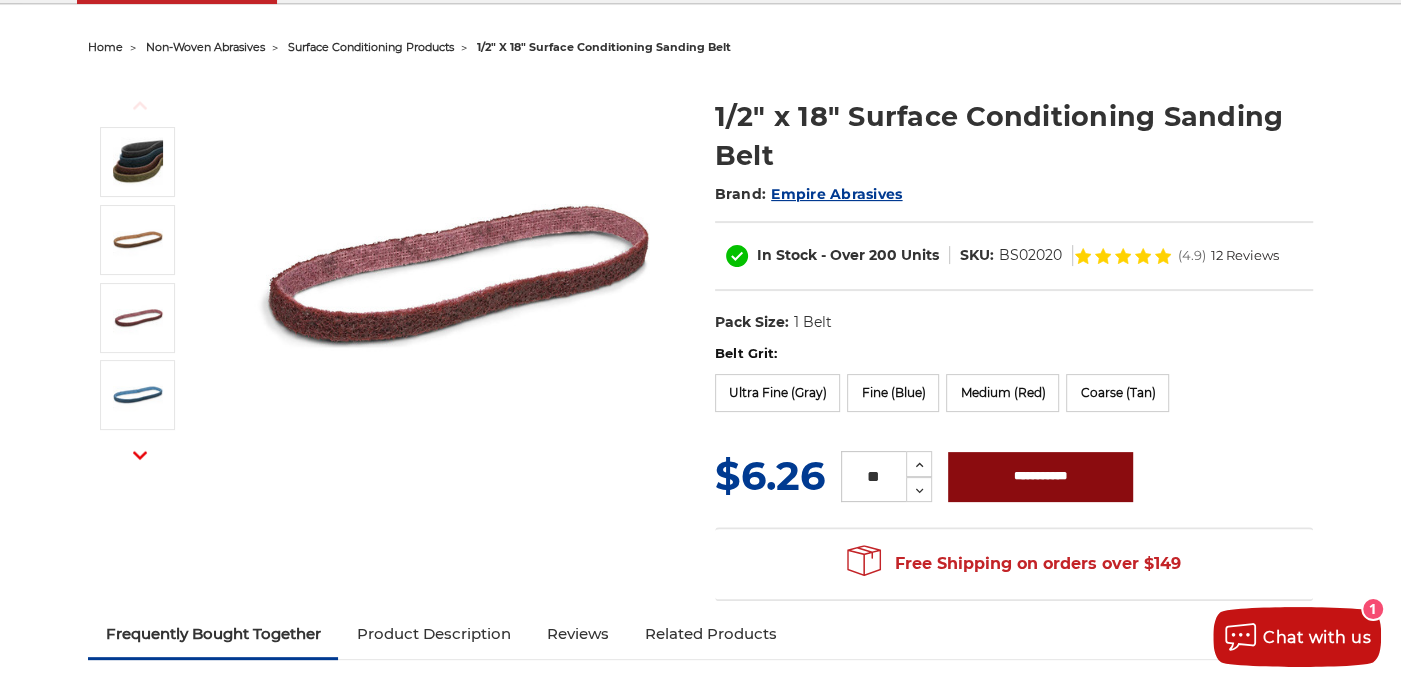 click on "**********" at bounding box center (1040, 477) 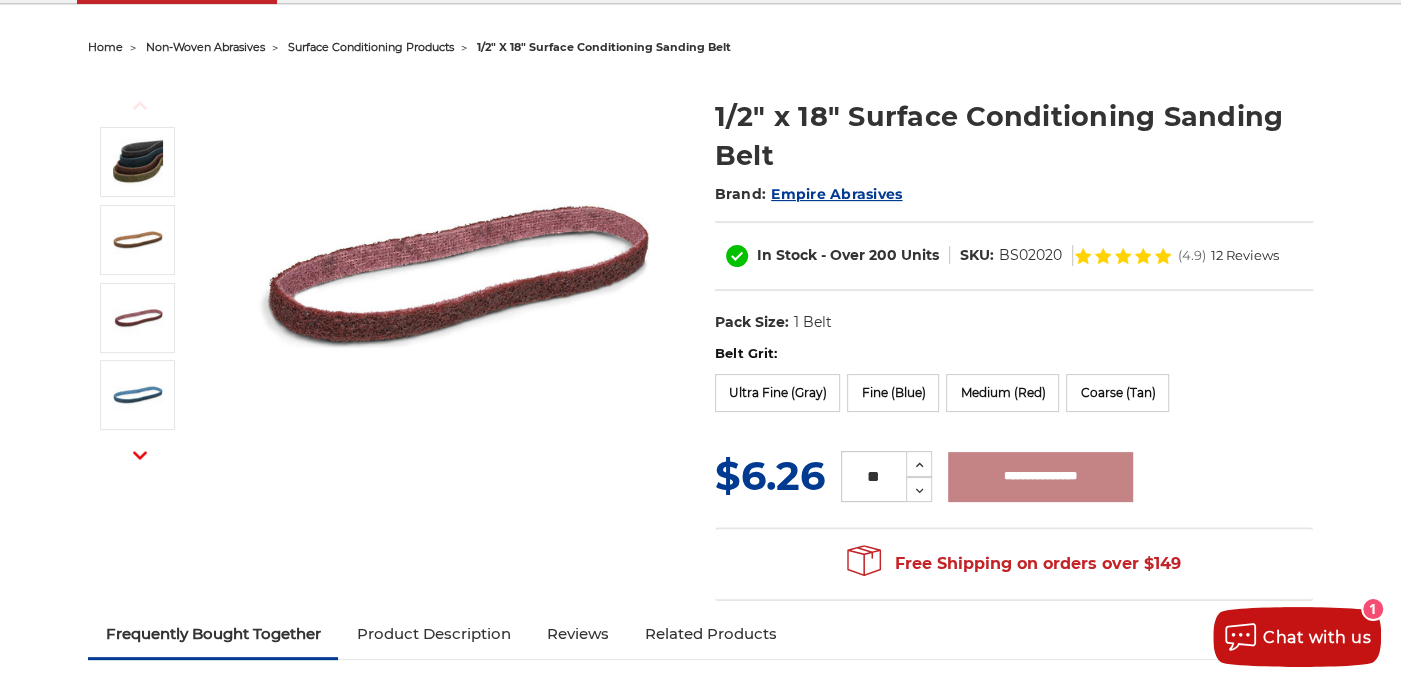 type on "**********" 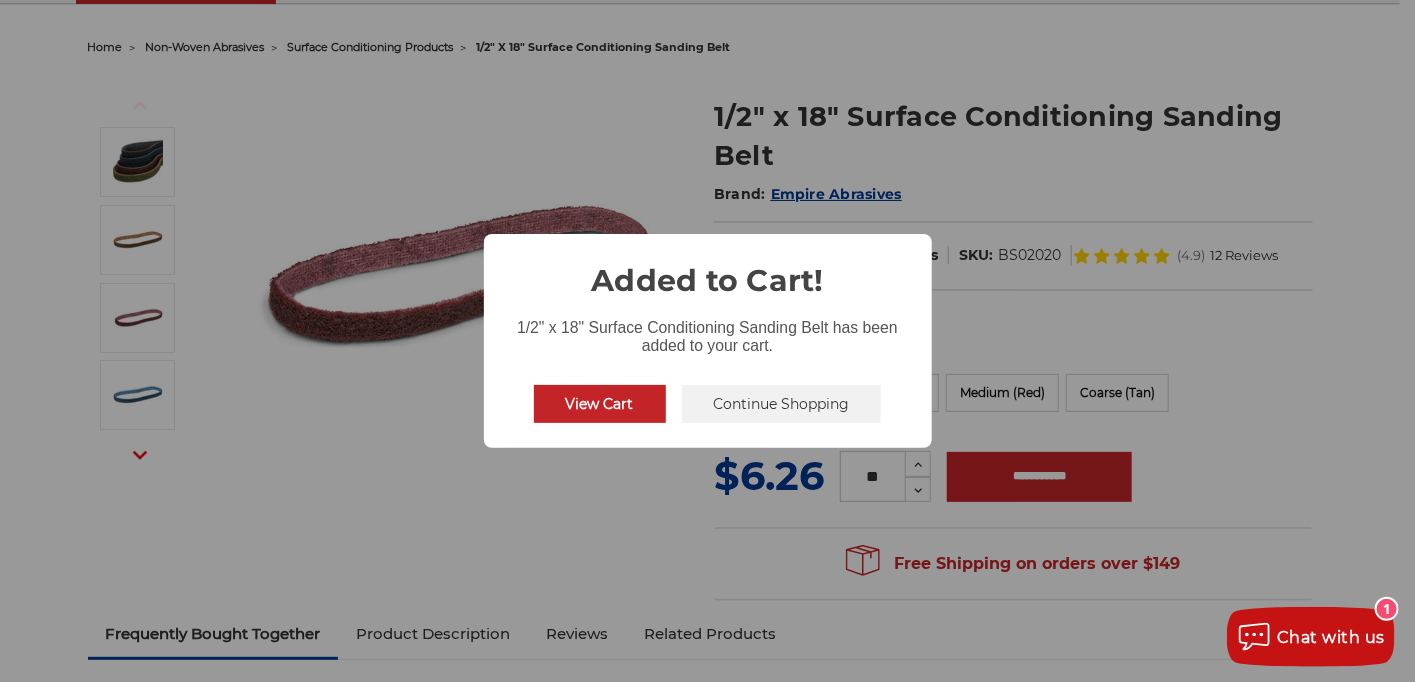 click on "Continue Shopping" at bounding box center (782, 404) 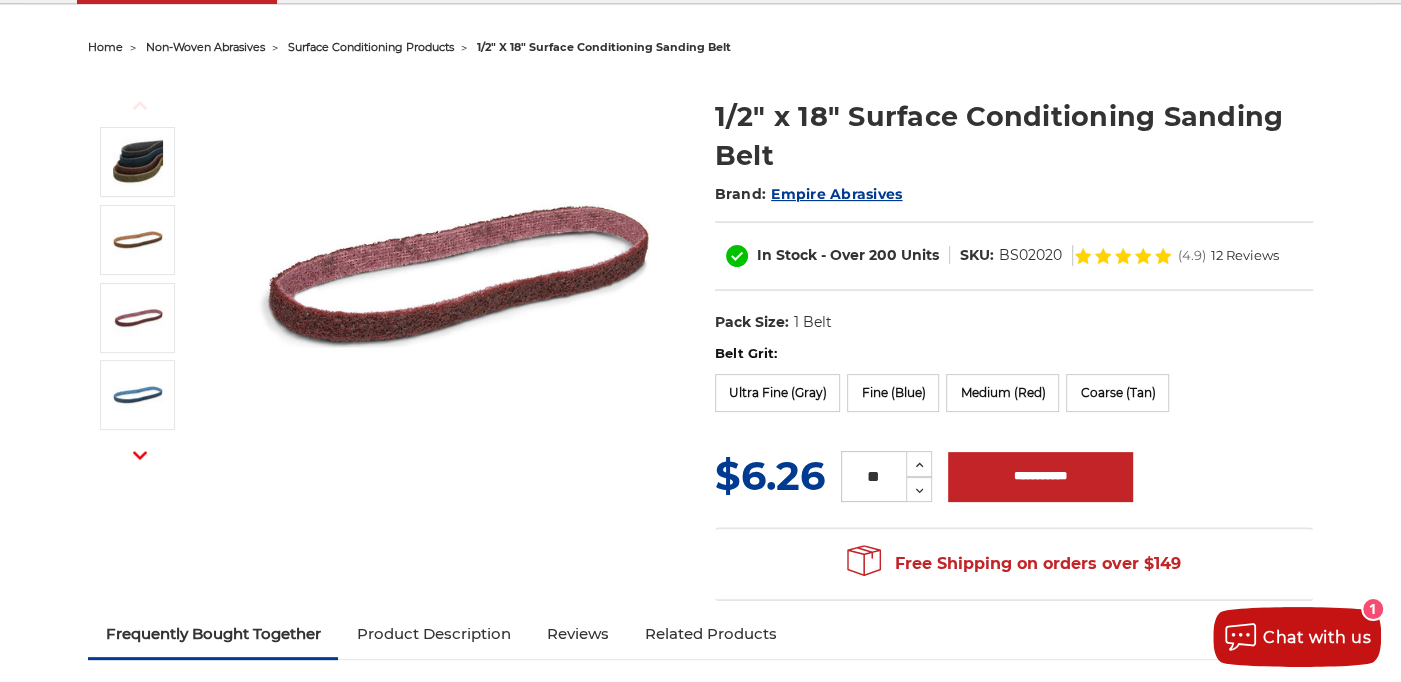 scroll, scrollTop: 0, scrollLeft: 0, axis: both 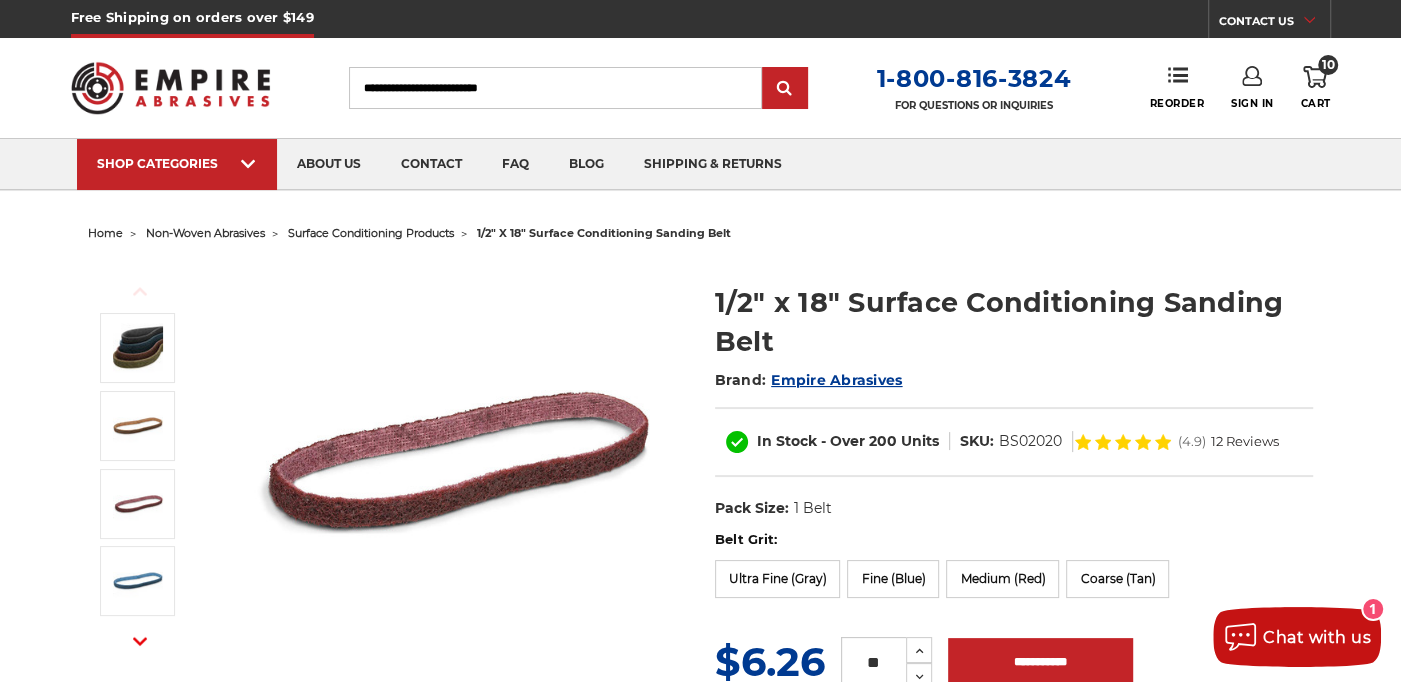 click on "Search" at bounding box center (555, 88) 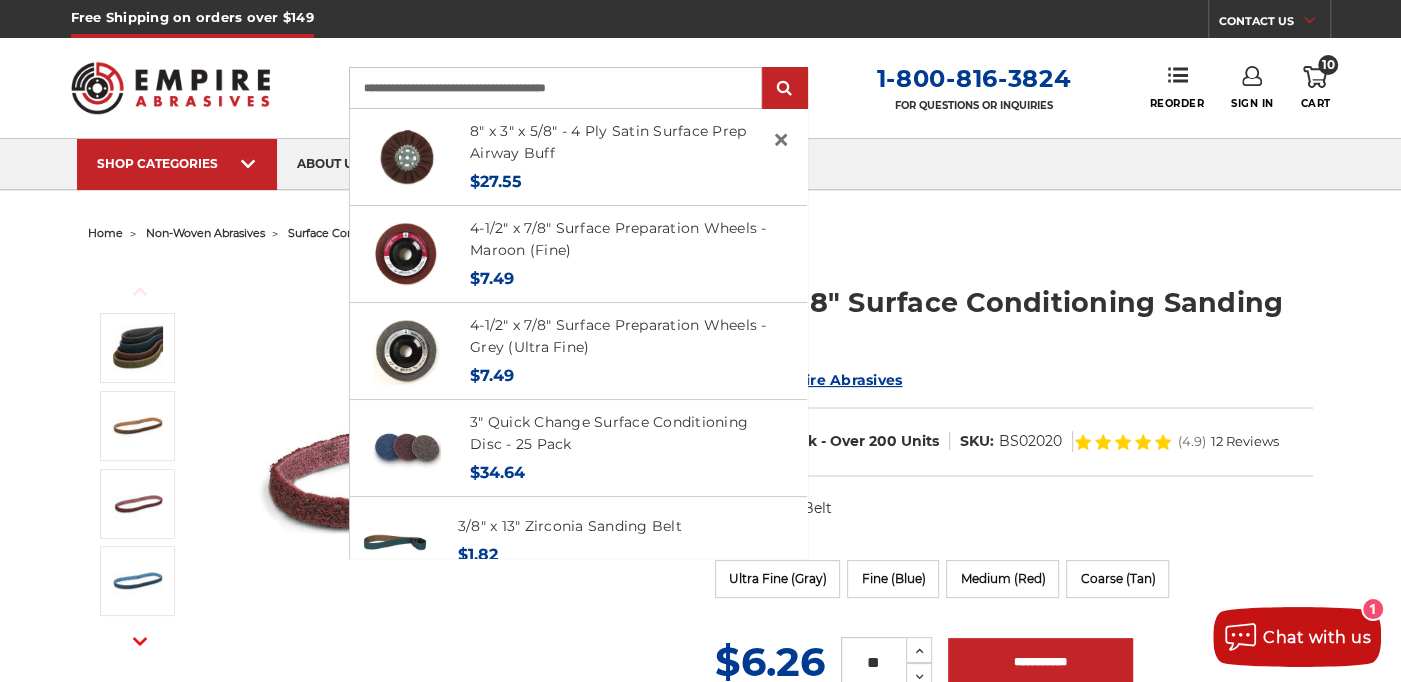 type on "**********" 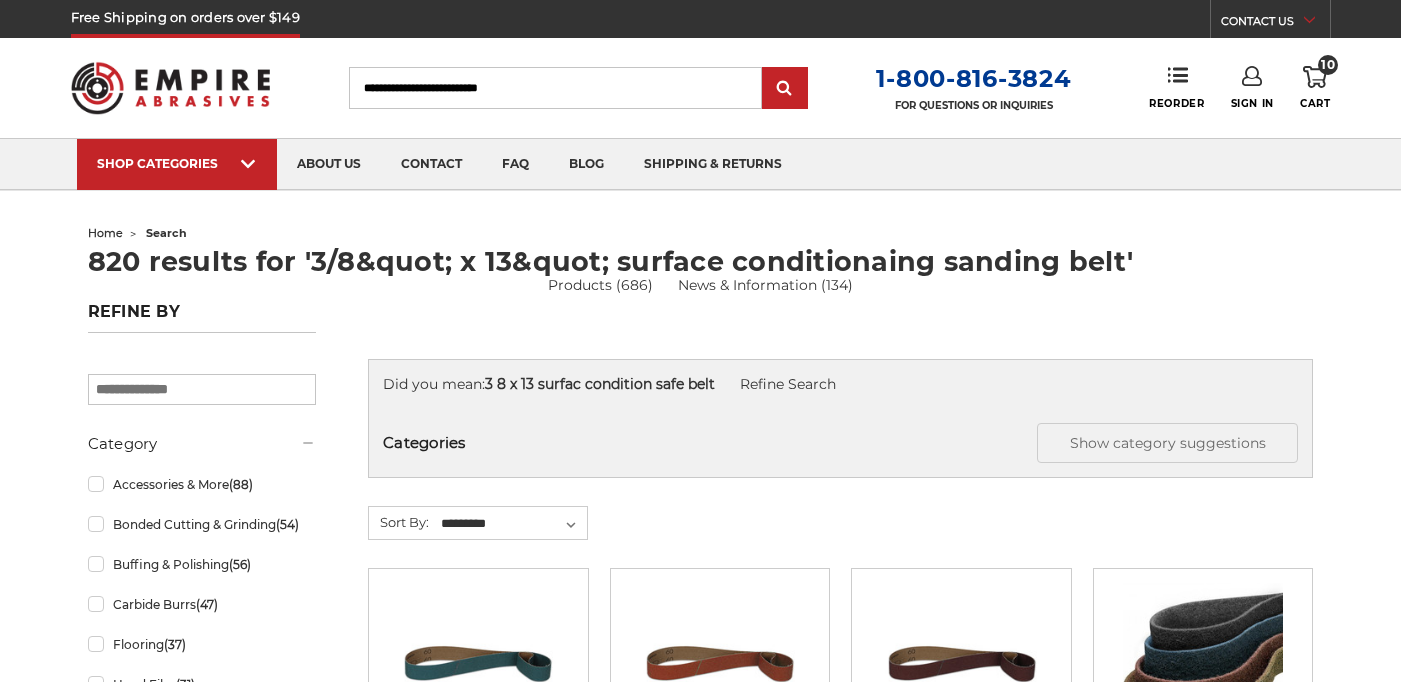 scroll, scrollTop: 0, scrollLeft: 0, axis: both 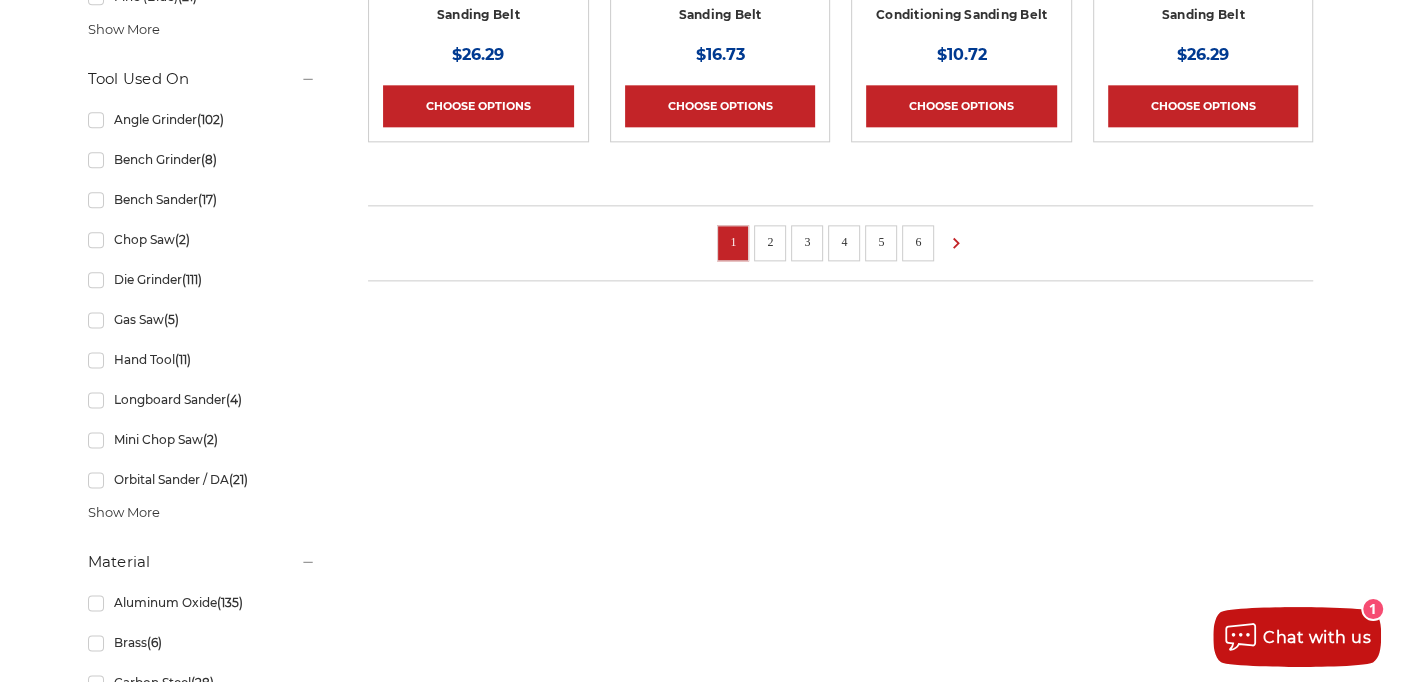 click on "2" at bounding box center [770, 242] 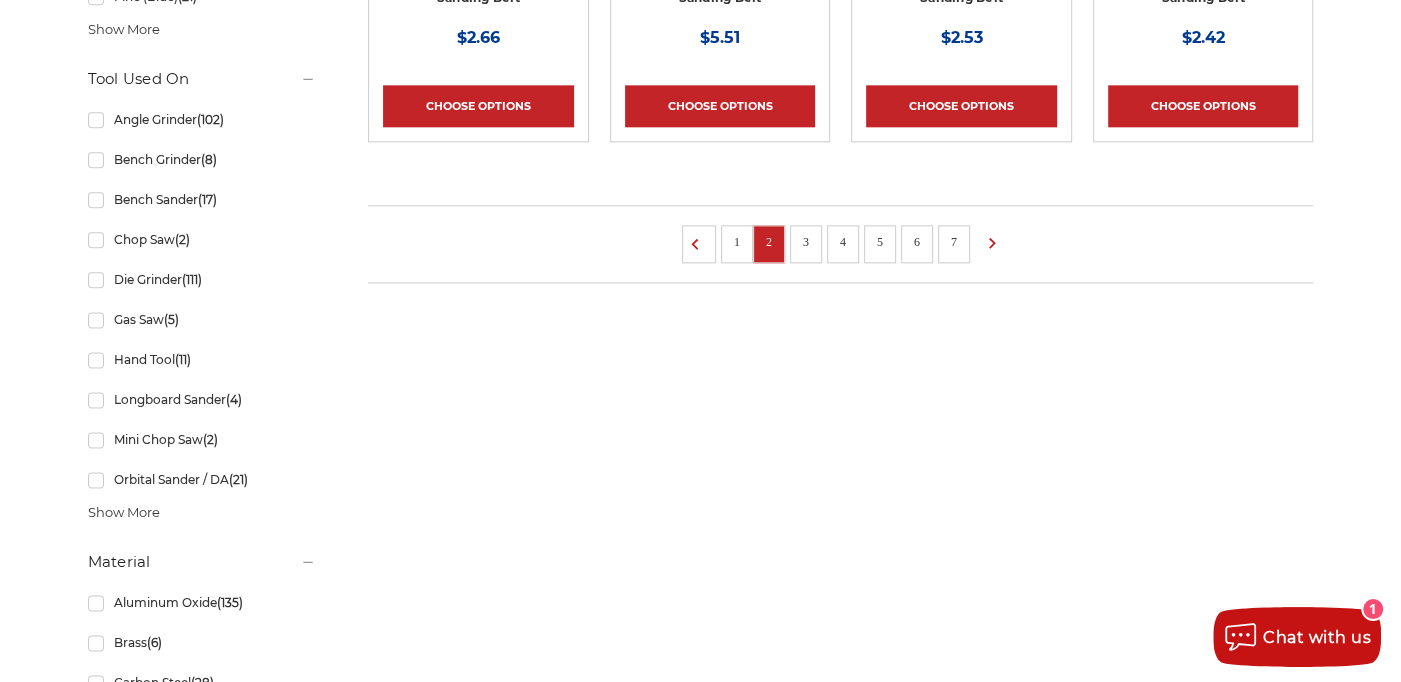 scroll, scrollTop: 0, scrollLeft: 0, axis: both 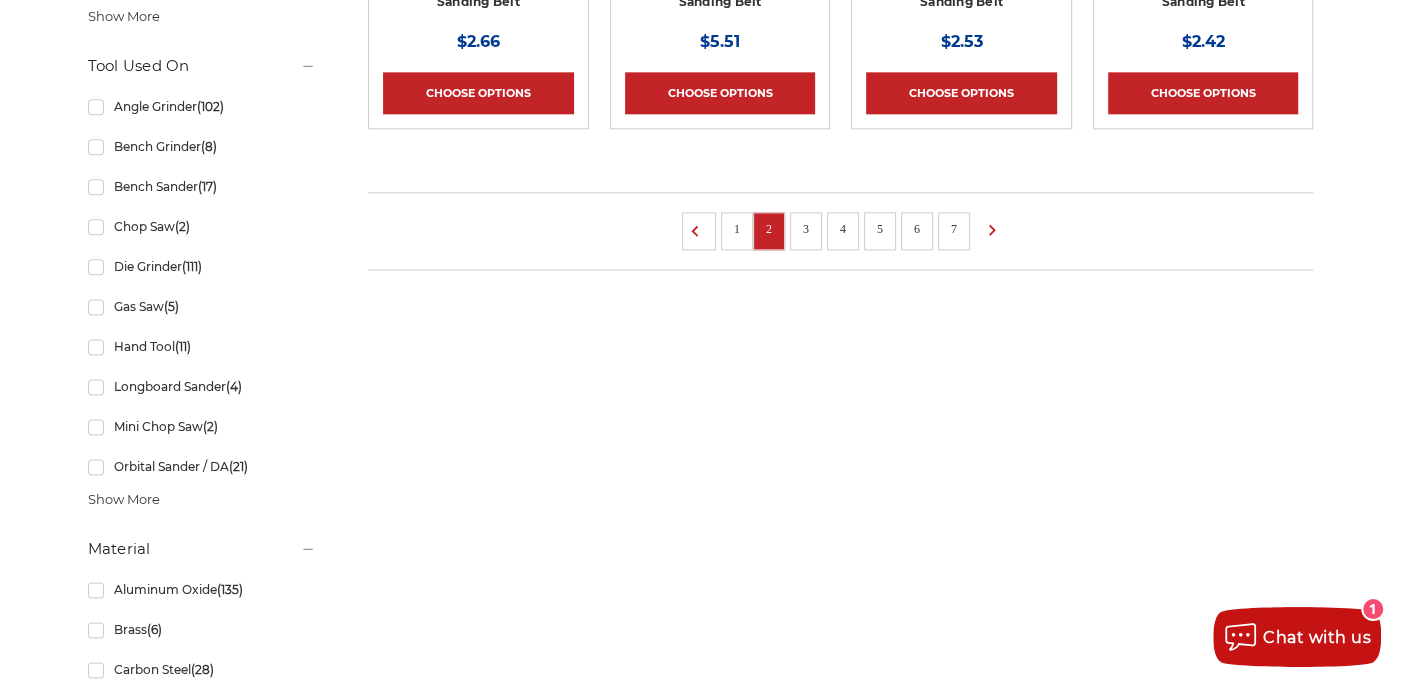 click on "3" at bounding box center [806, 229] 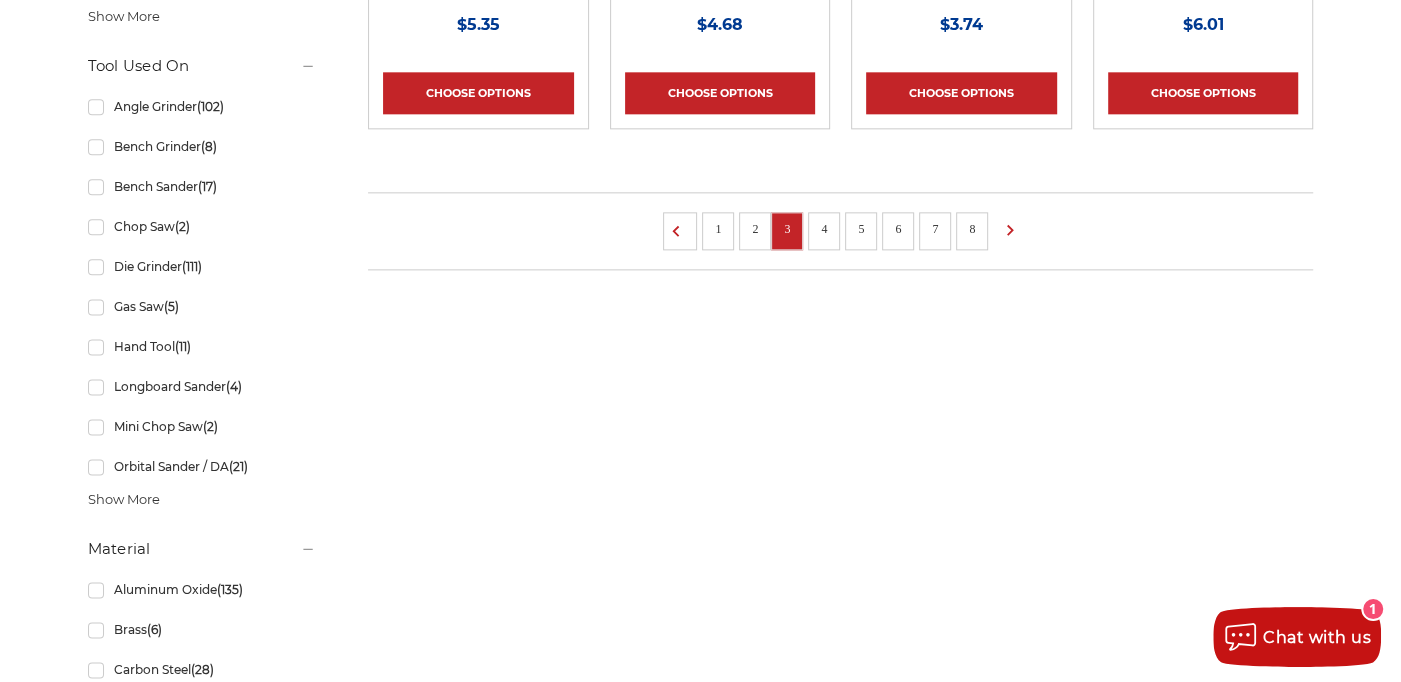 scroll, scrollTop: 0, scrollLeft: 0, axis: both 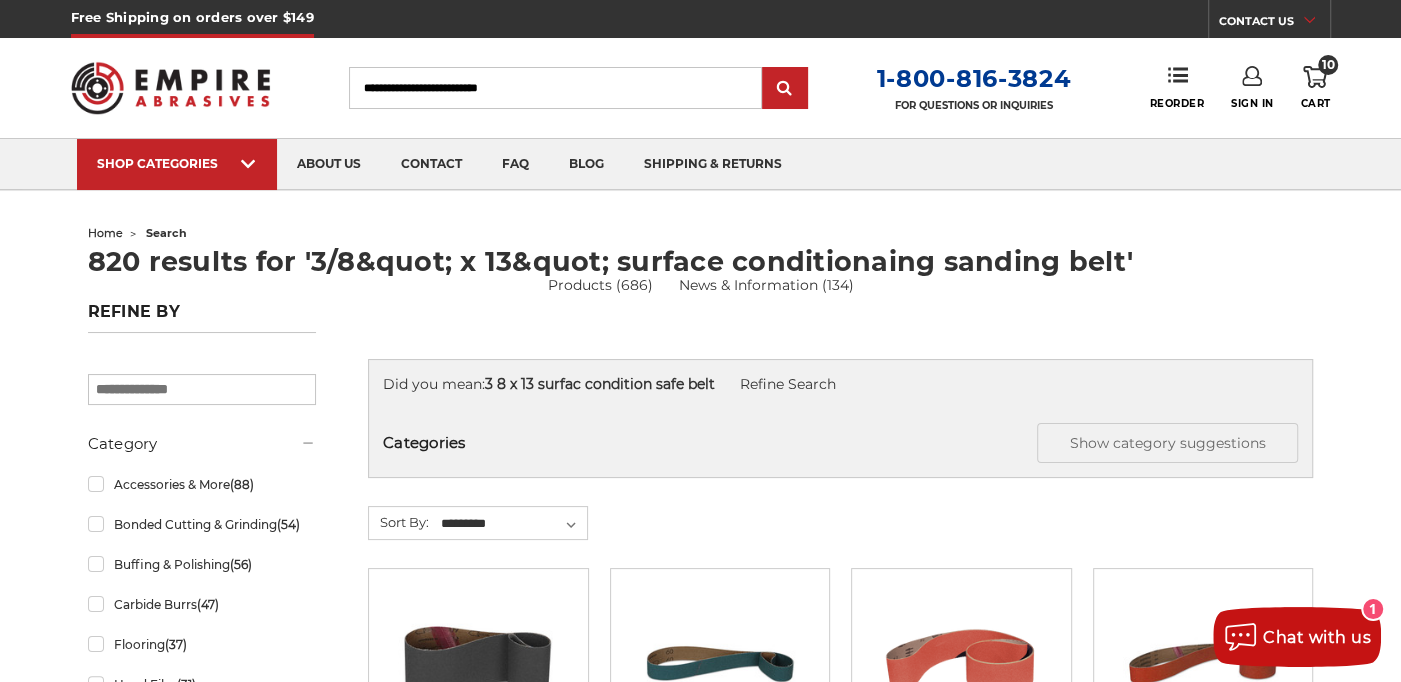 click on "Search" at bounding box center [555, 88] 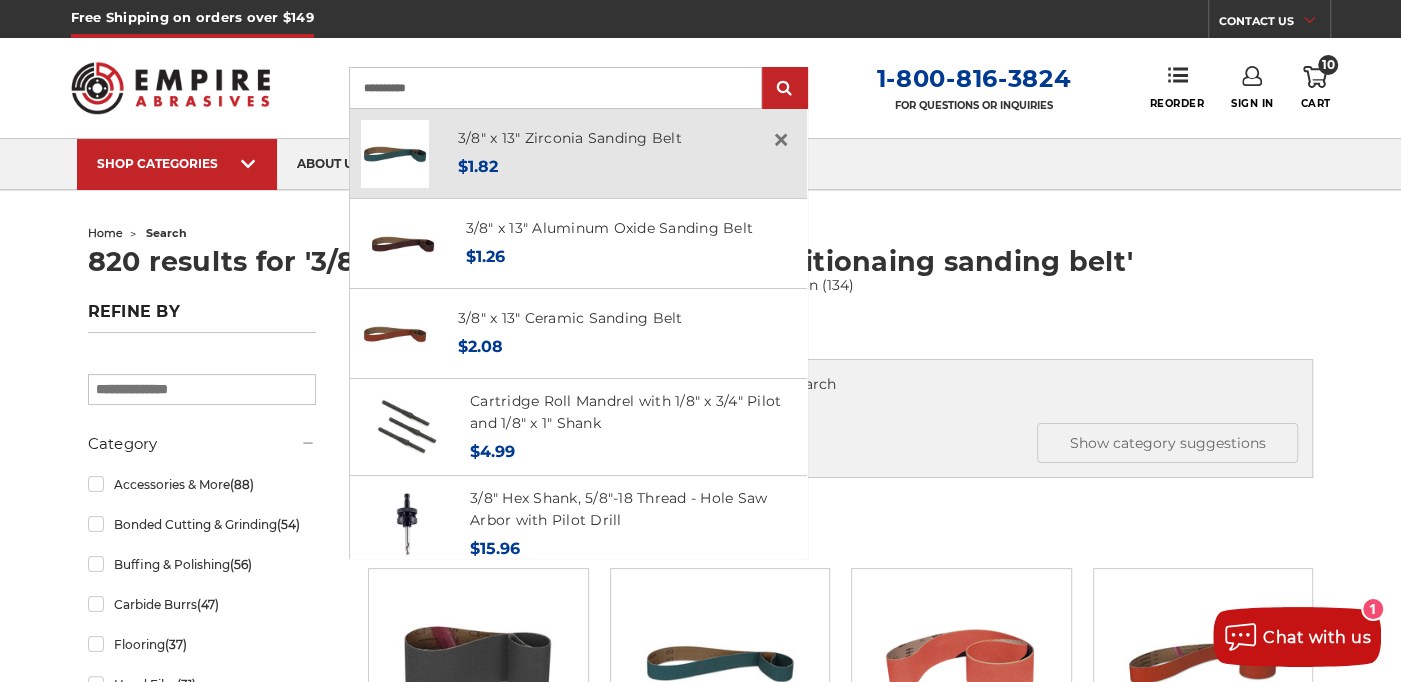 type on "**********" 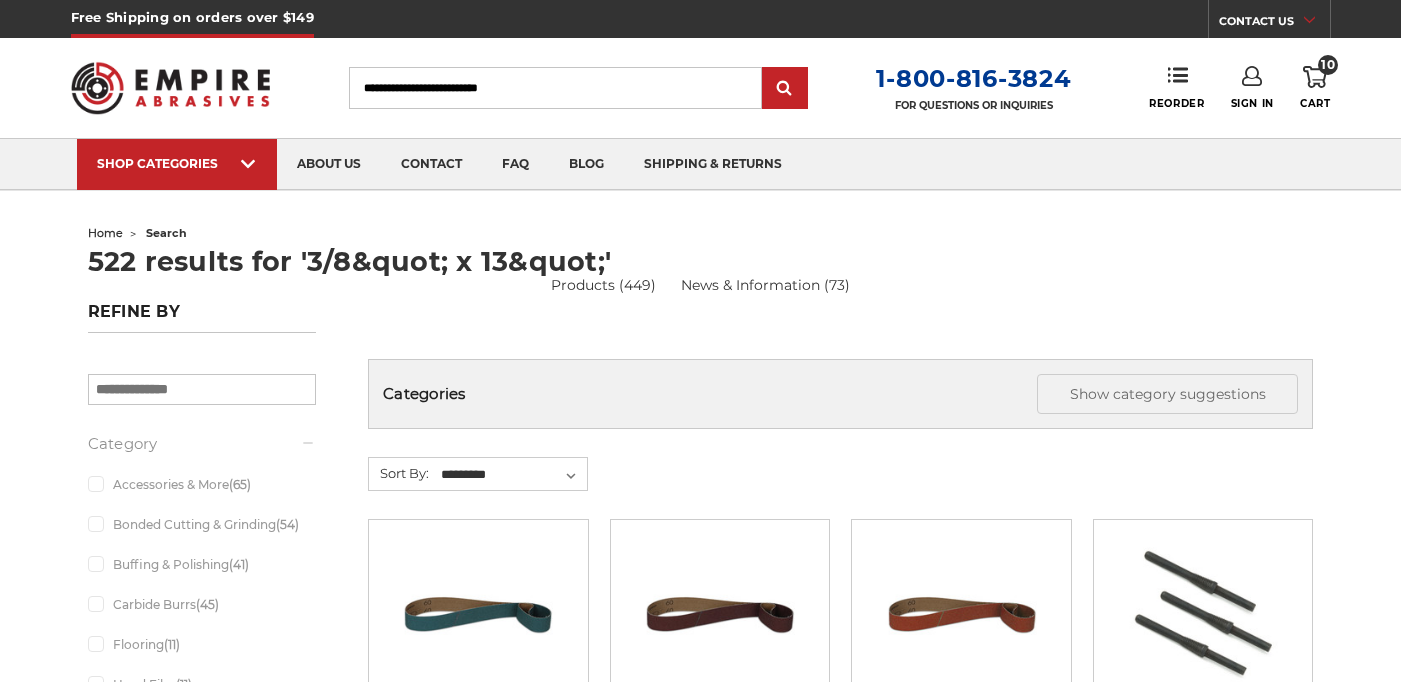 scroll, scrollTop: 0, scrollLeft: 0, axis: both 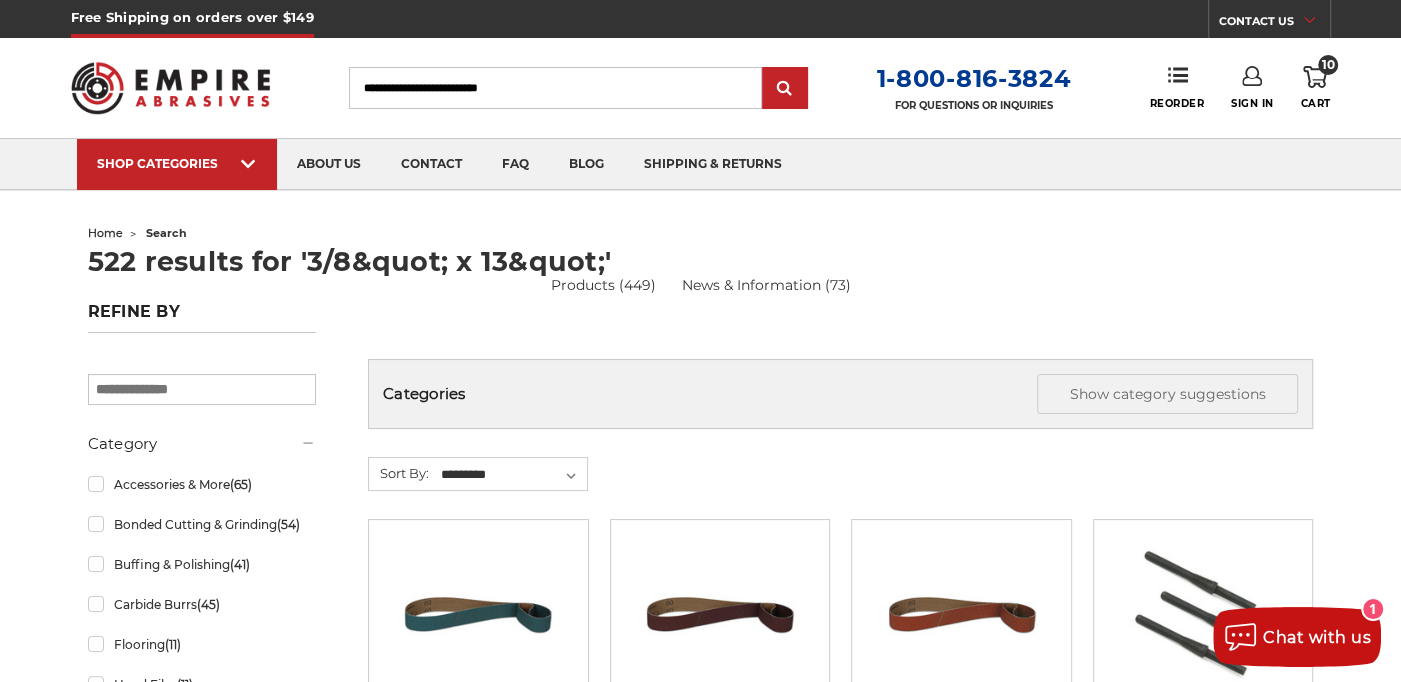click on "10
Cart" at bounding box center [1315, 88] 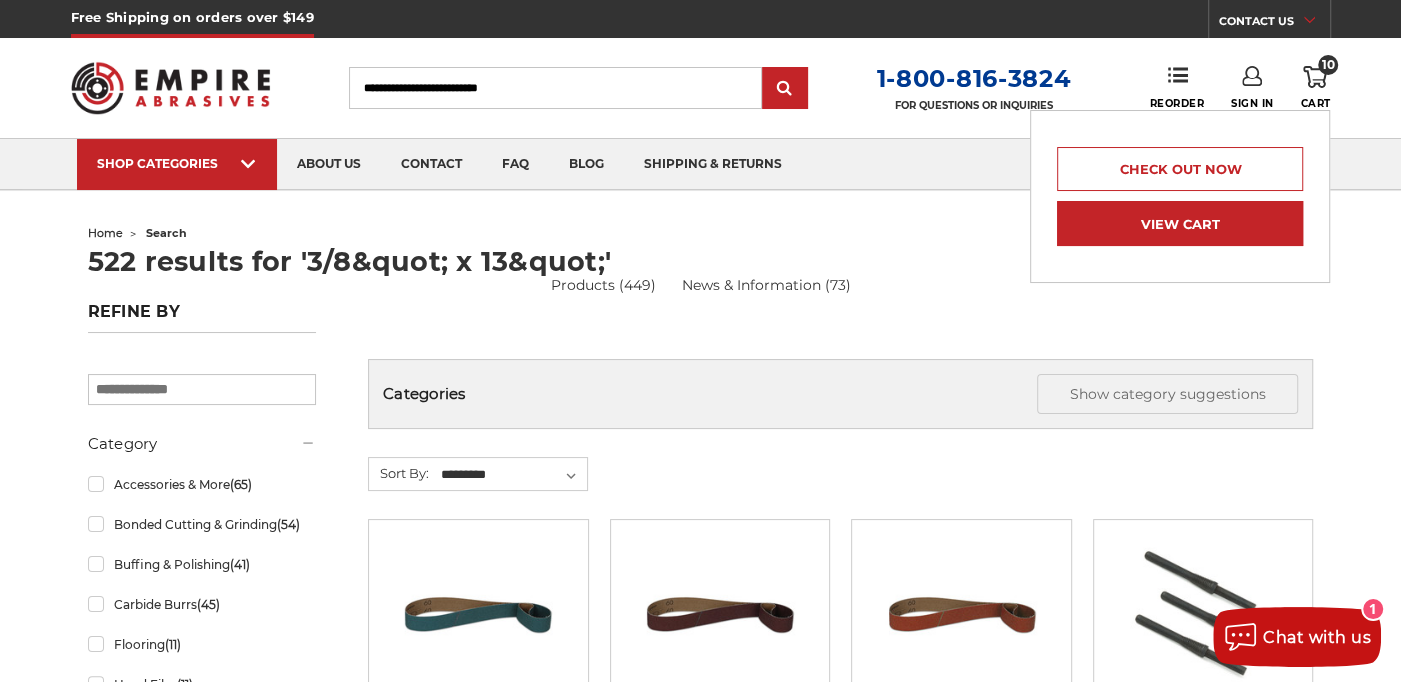 click on "View Cart" at bounding box center (1180, 223) 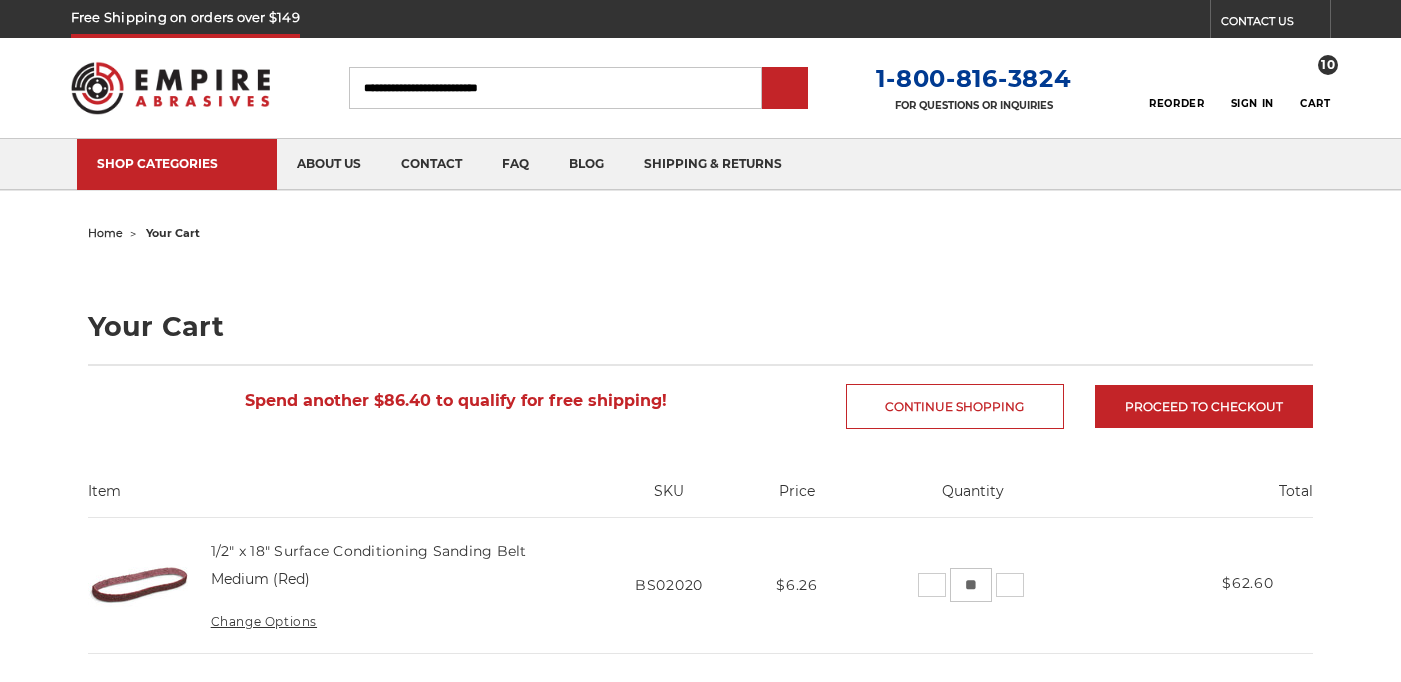 scroll, scrollTop: 0, scrollLeft: 0, axis: both 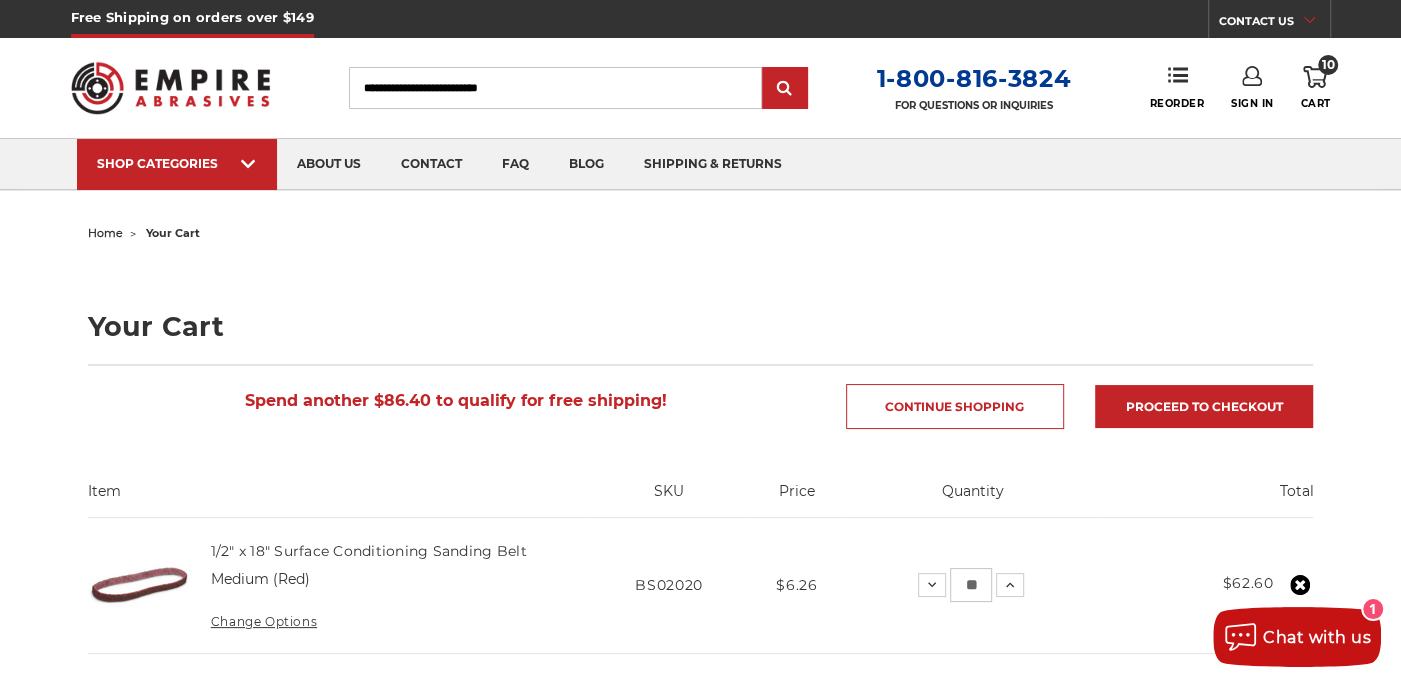 click on "10" at bounding box center (1328, 65) 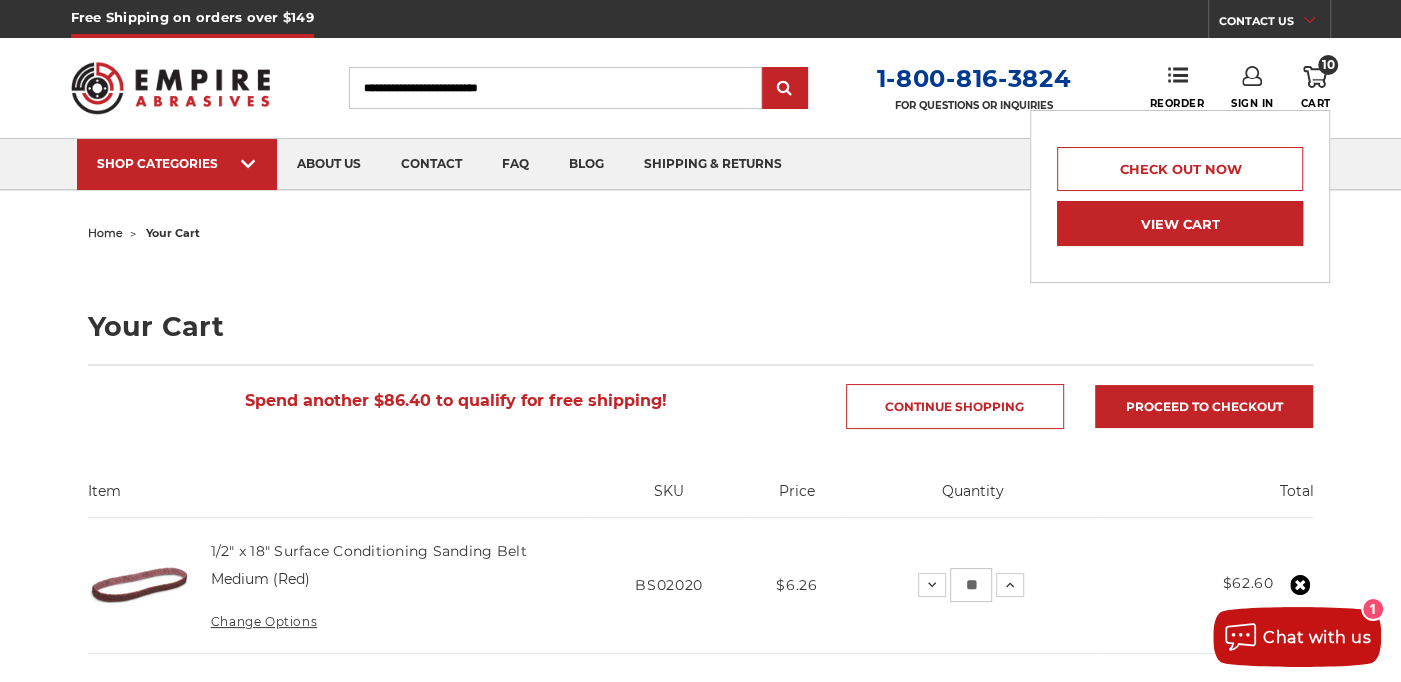 click on "View Cart" at bounding box center (1180, 223) 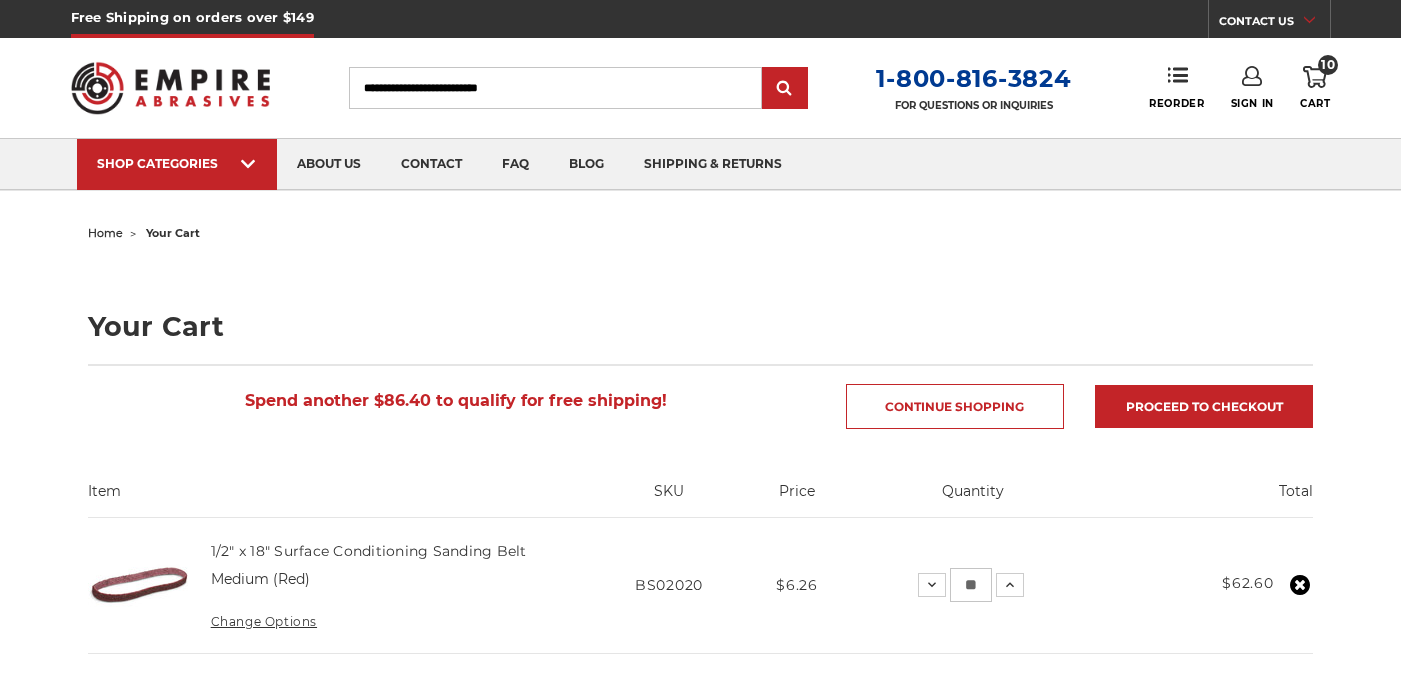 scroll, scrollTop: 0, scrollLeft: 0, axis: both 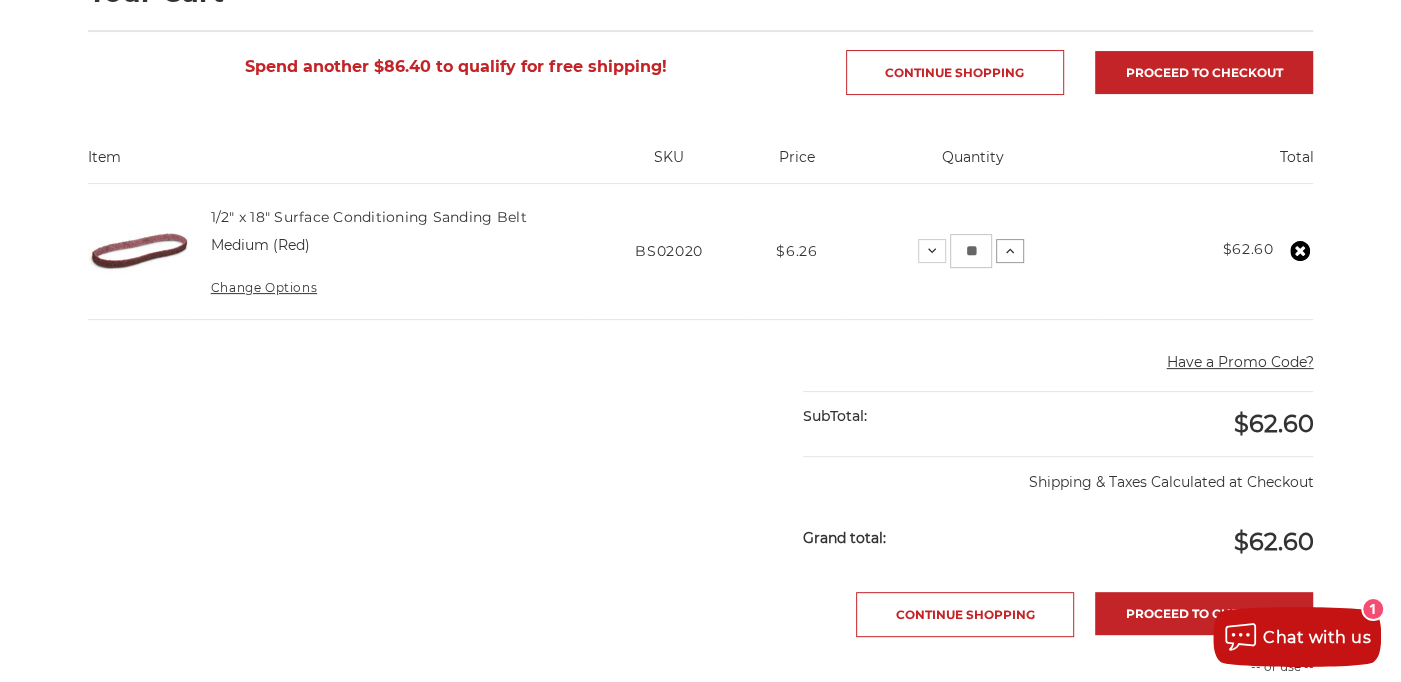 click 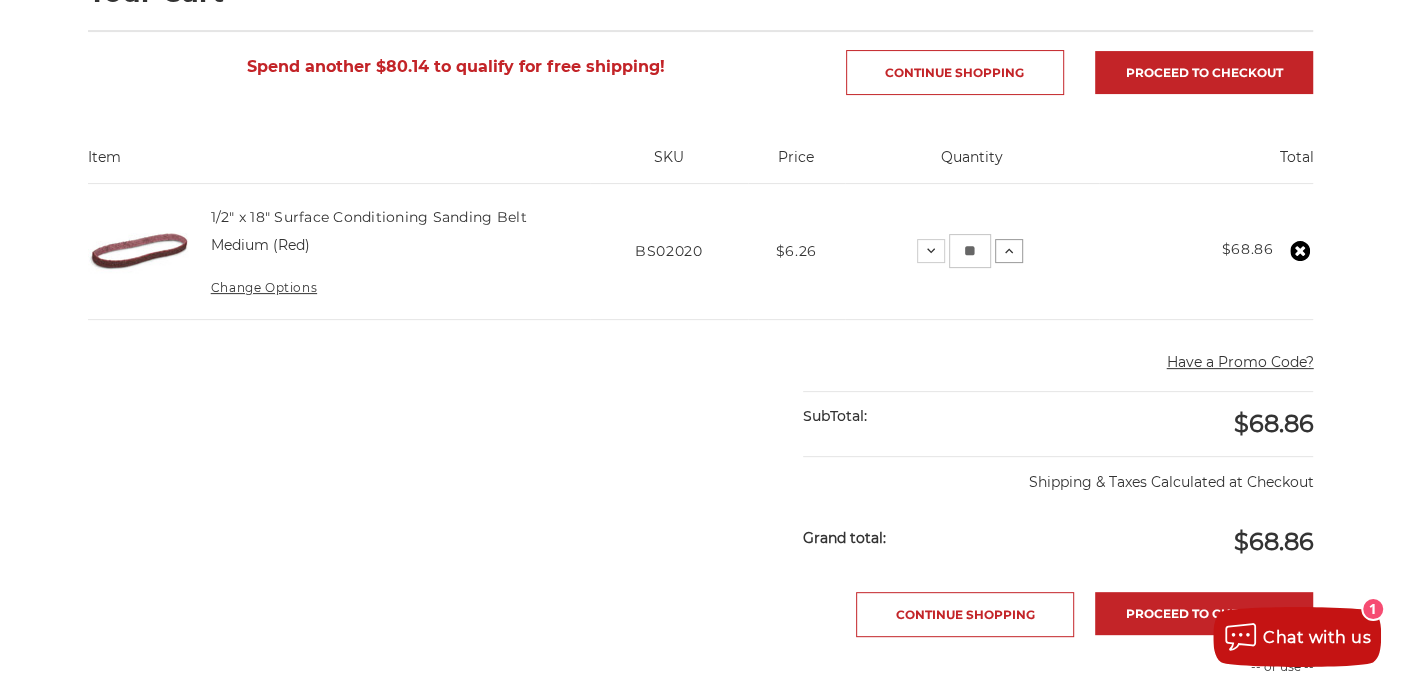 click 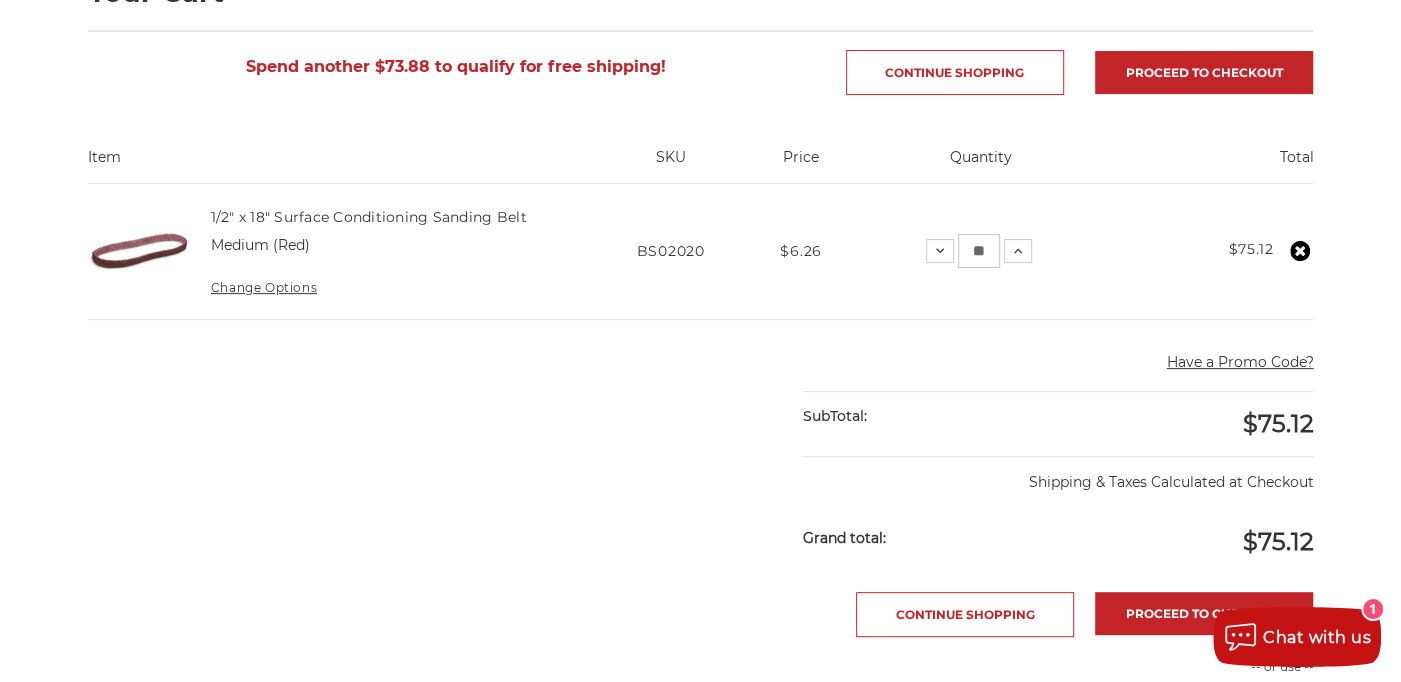 drag, startPoint x: 988, startPoint y: 245, endPoint x: 972, endPoint y: 248, distance: 16.27882 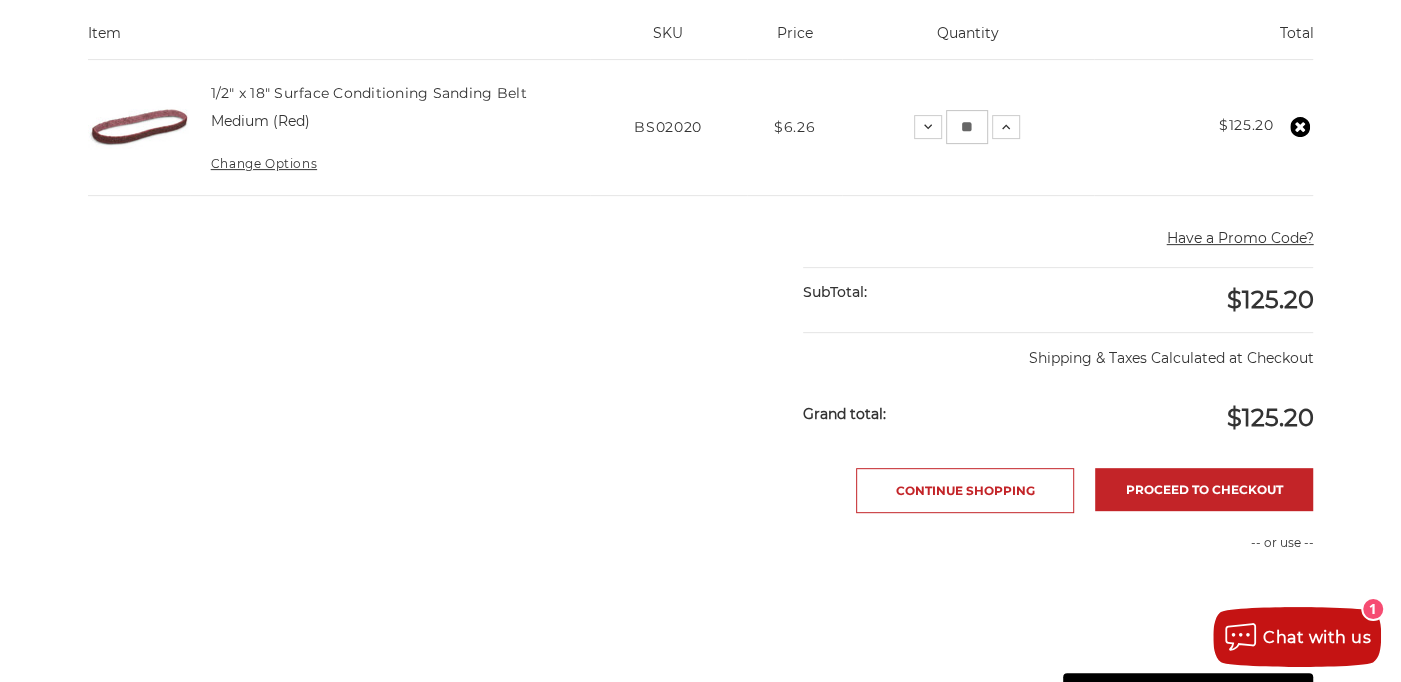 scroll, scrollTop: 461, scrollLeft: 0, axis: vertical 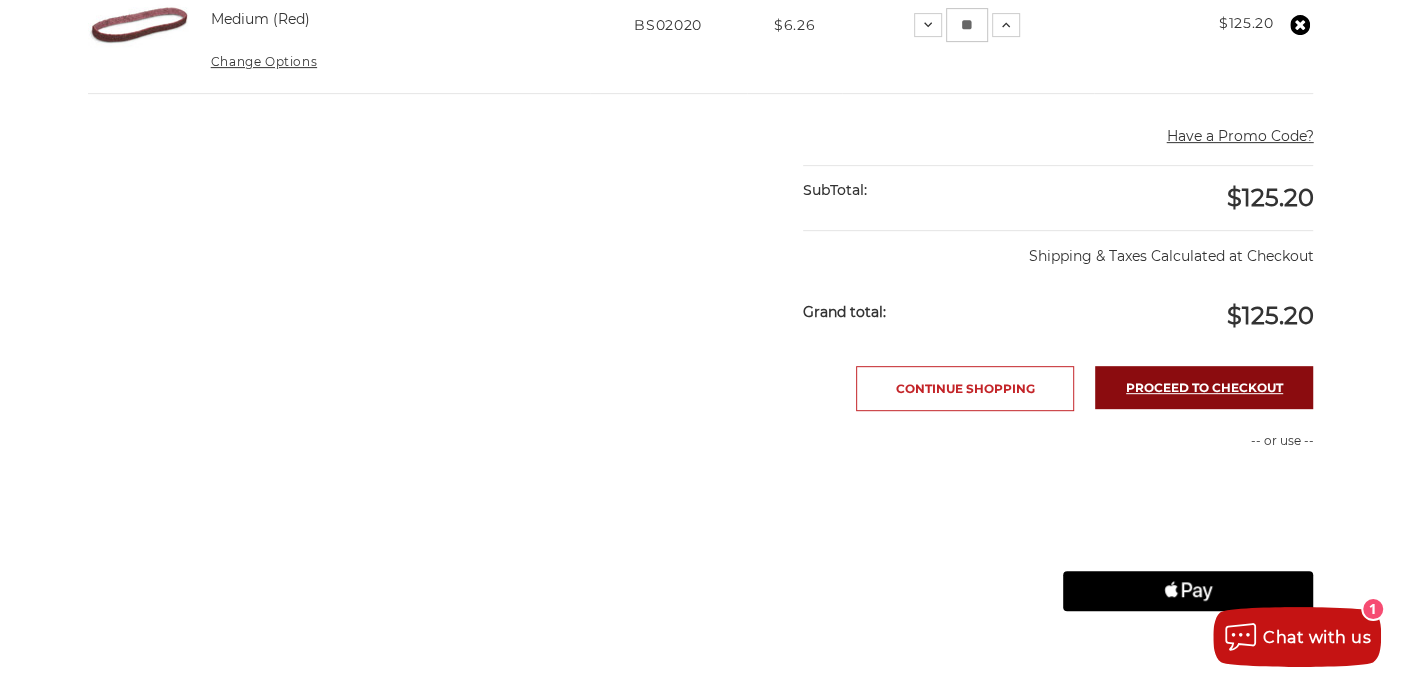click on "Proceed to checkout" at bounding box center [1204, 387] 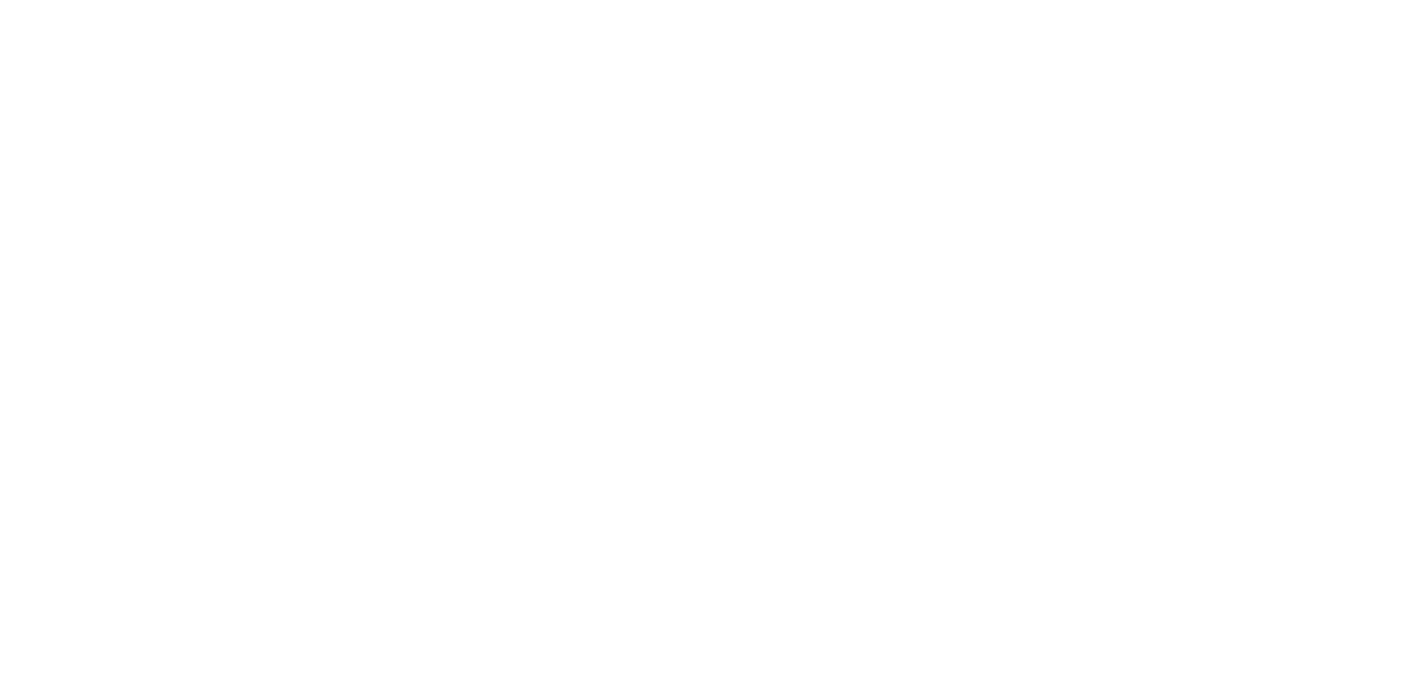 scroll, scrollTop: 0, scrollLeft: 0, axis: both 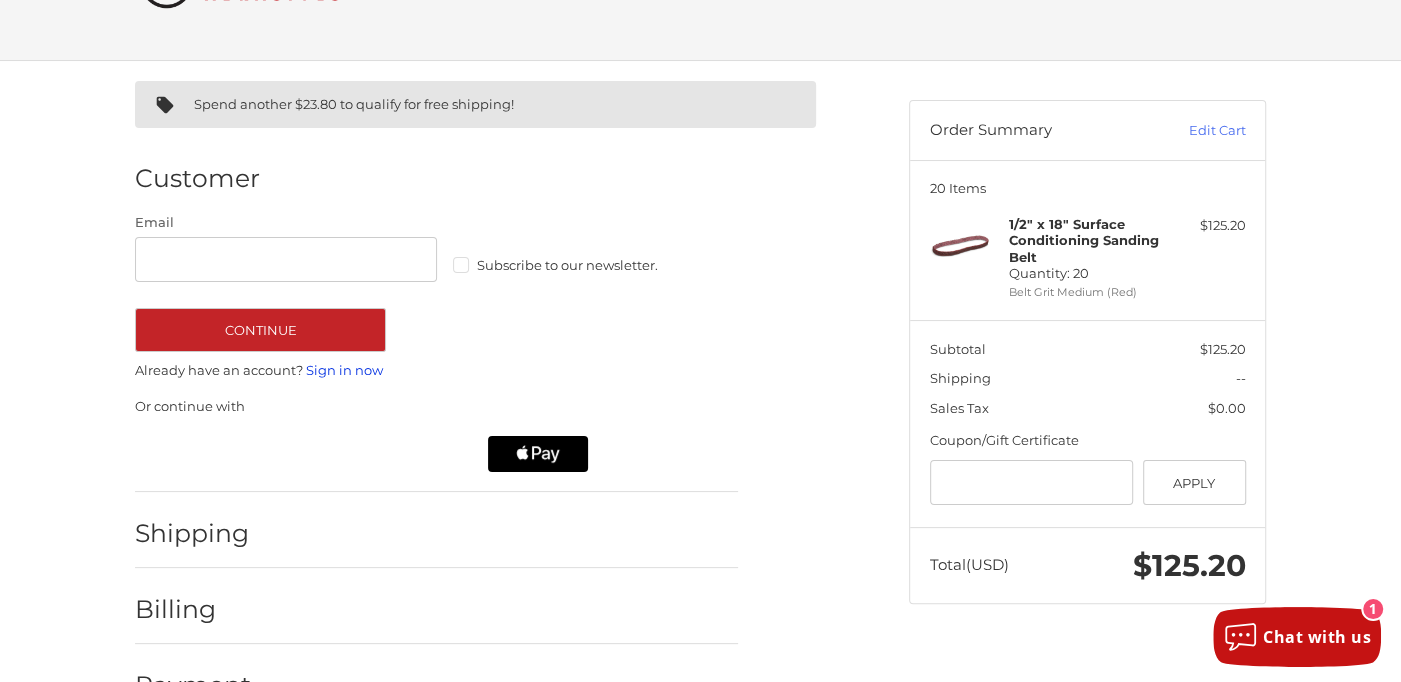 click on "Sign in now" at bounding box center (344, 370) 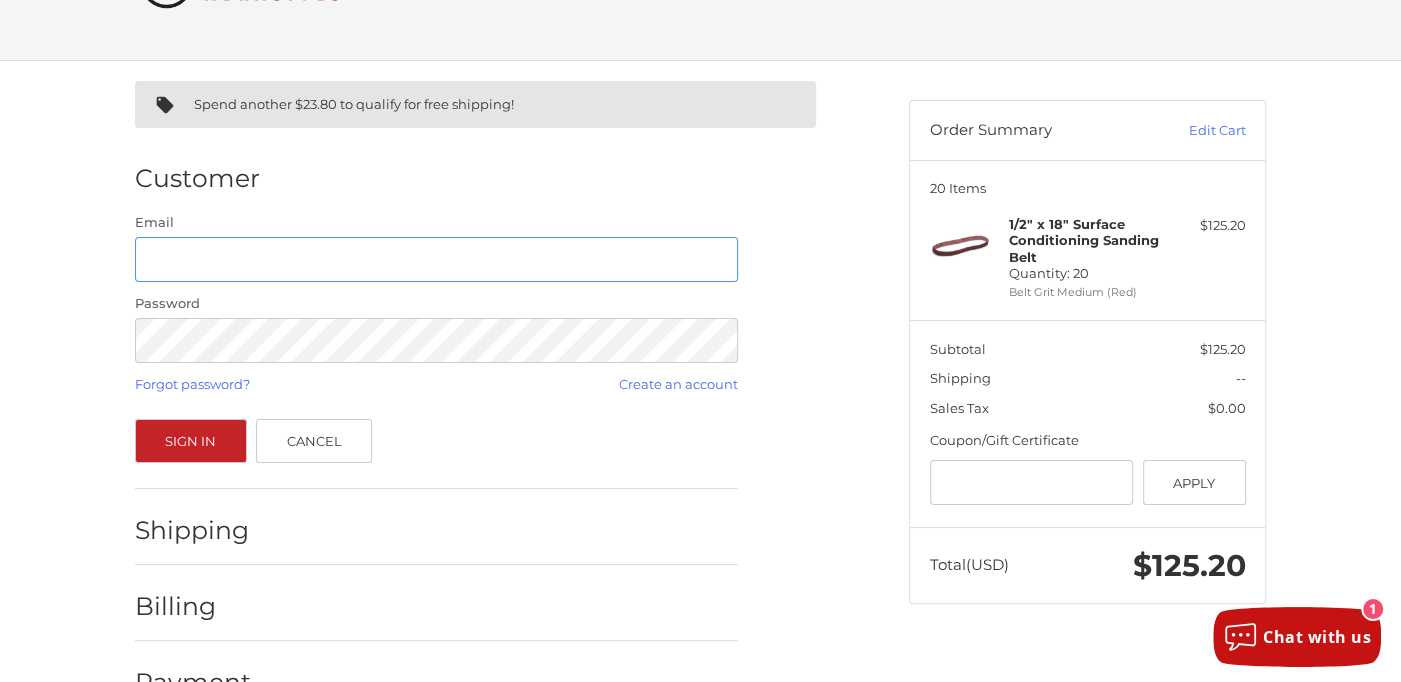 click on "Email" at bounding box center (436, 259) 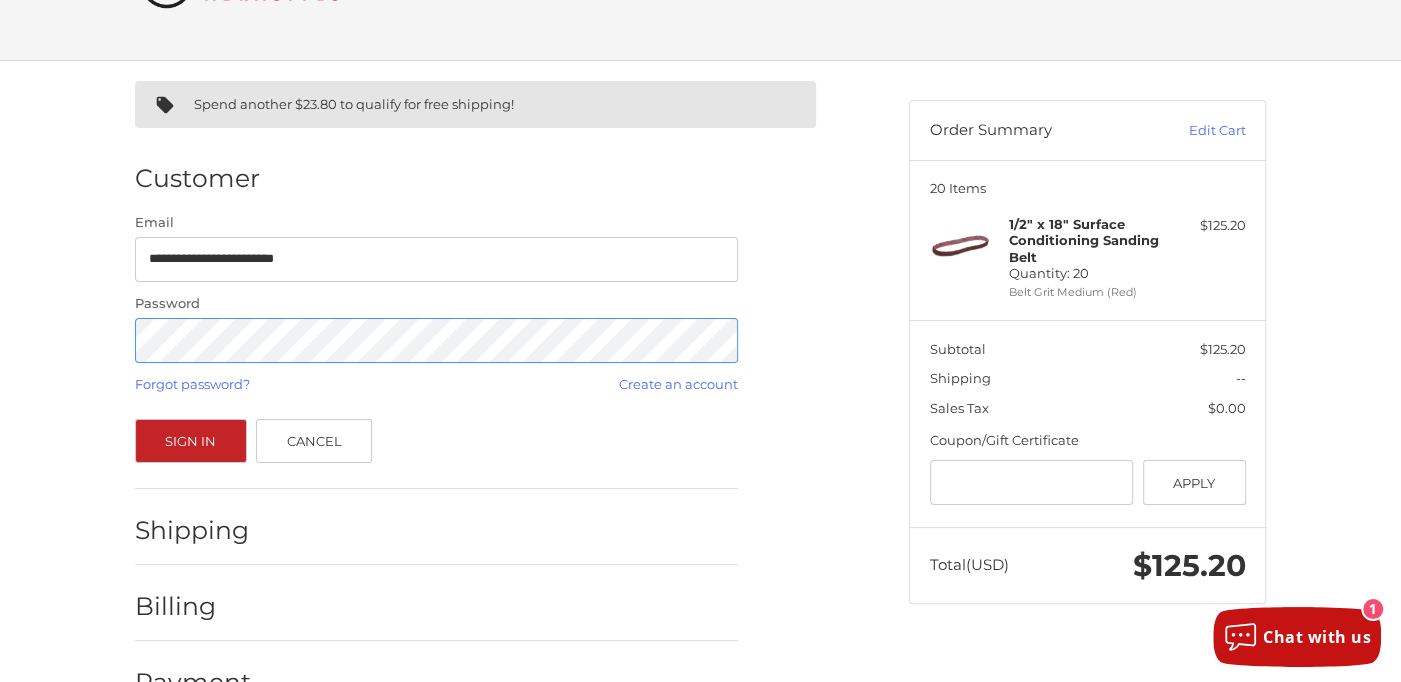click on "Sign In" at bounding box center (191, 441) 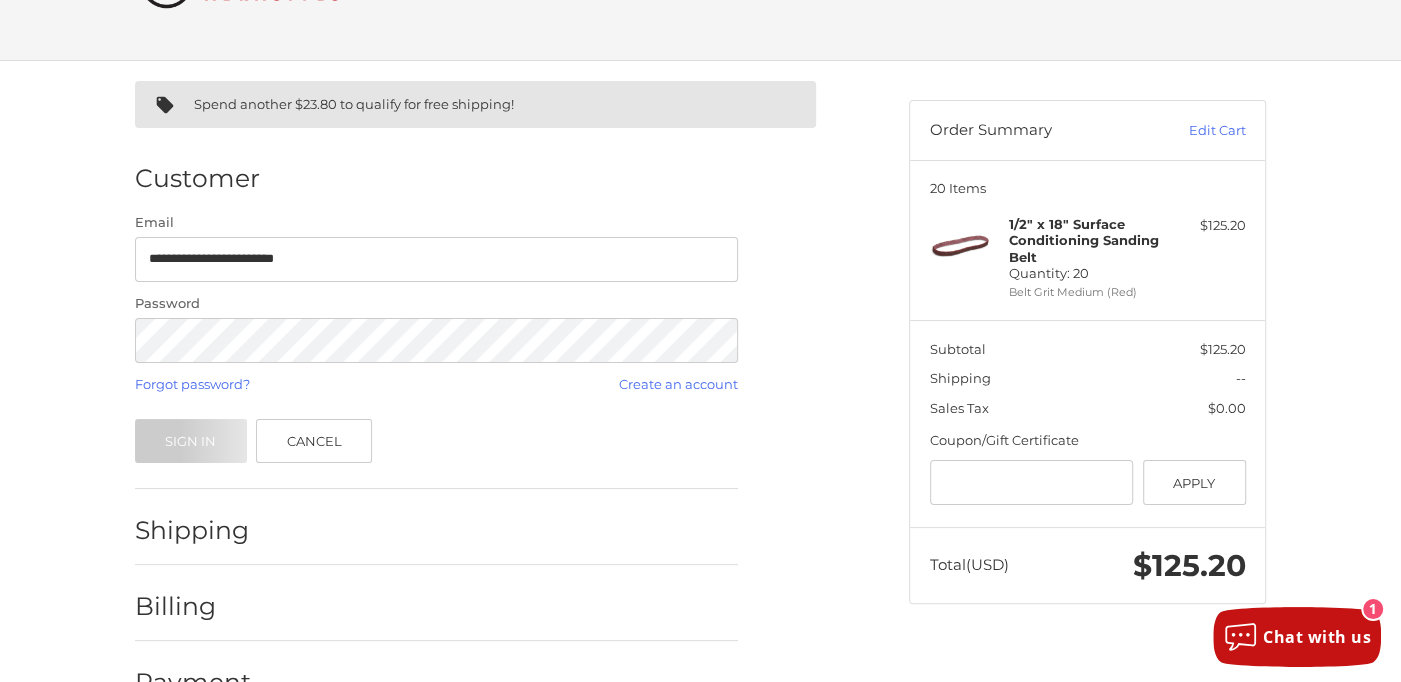 scroll, scrollTop: 55, scrollLeft: 0, axis: vertical 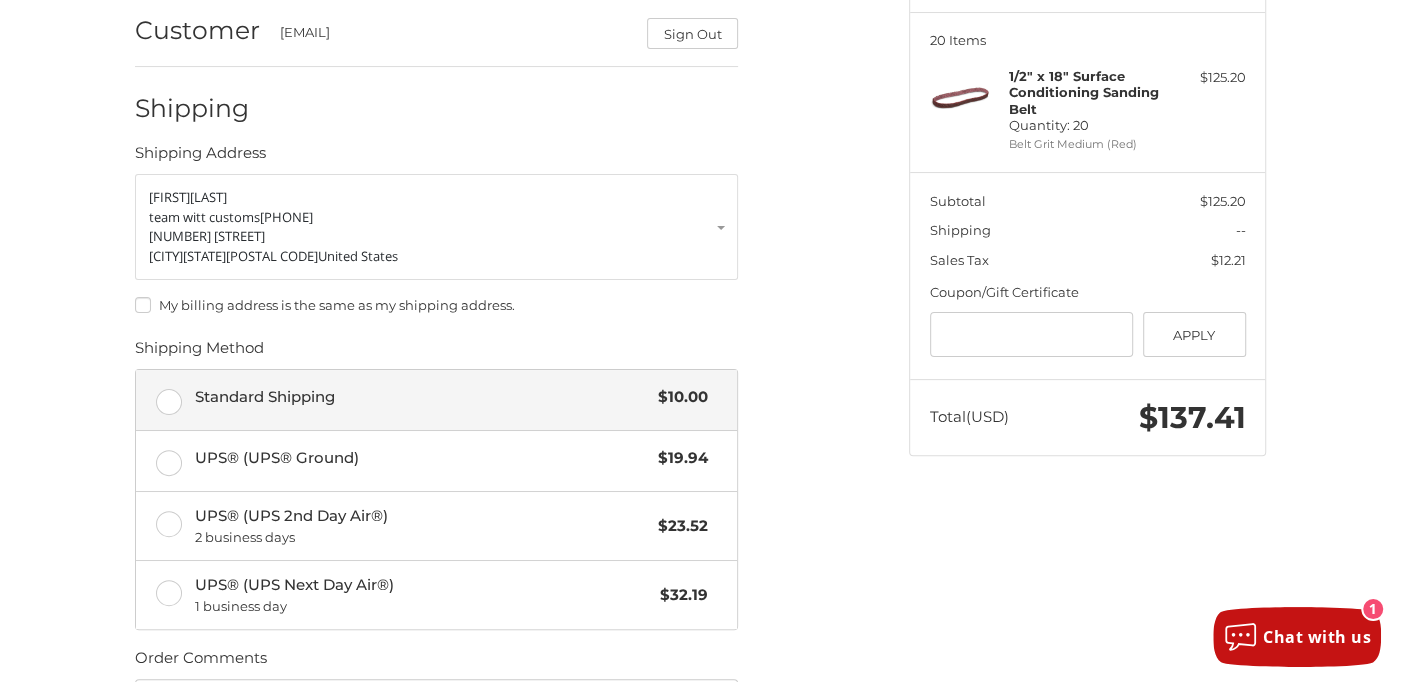 click on "Standard Shipping $10.00" at bounding box center (436, 400) 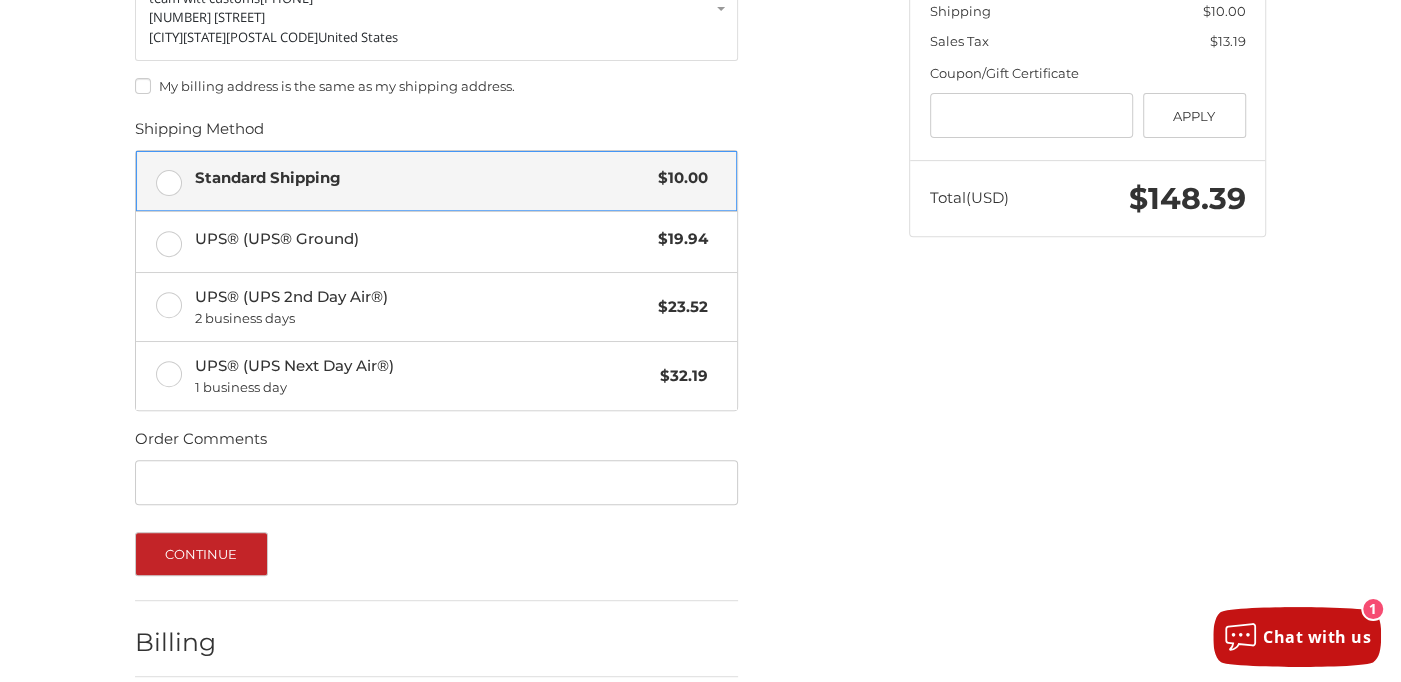 scroll, scrollTop: 547, scrollLeft: 0, axis: vertical 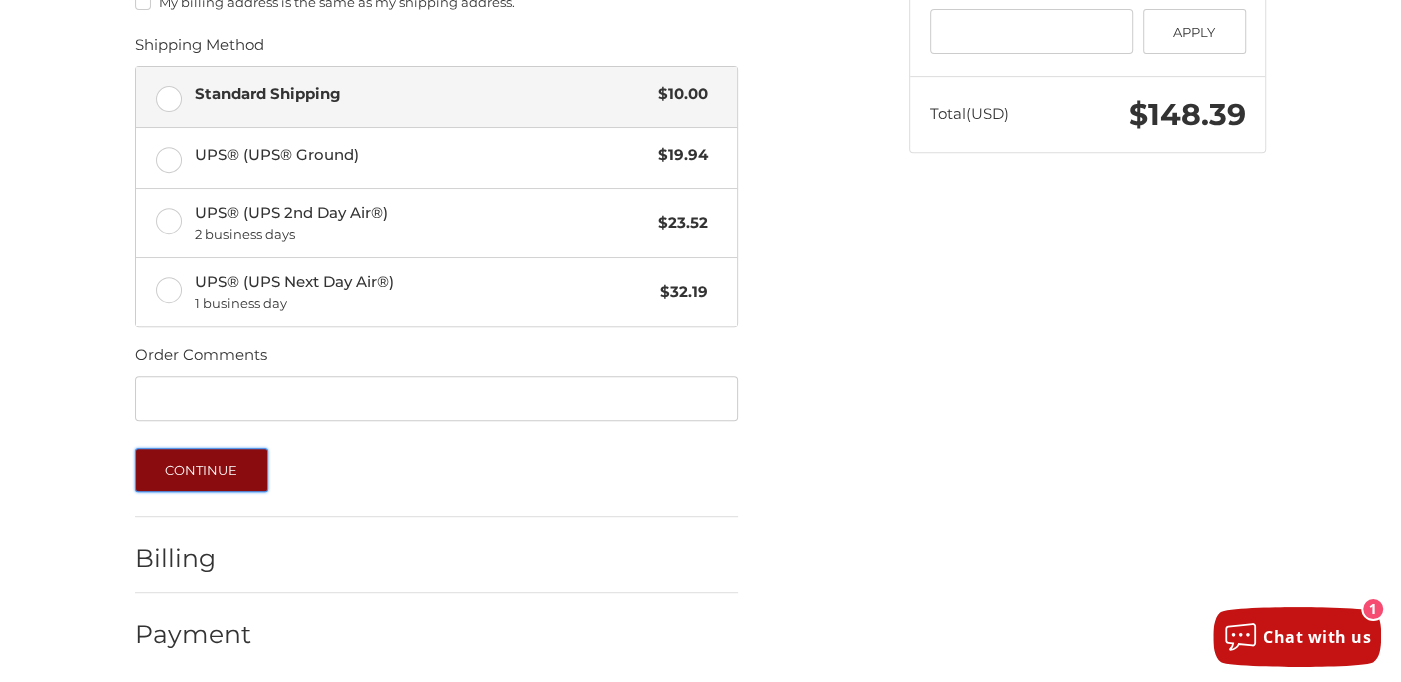 click on "Continue" at bounding box center (201, 470) 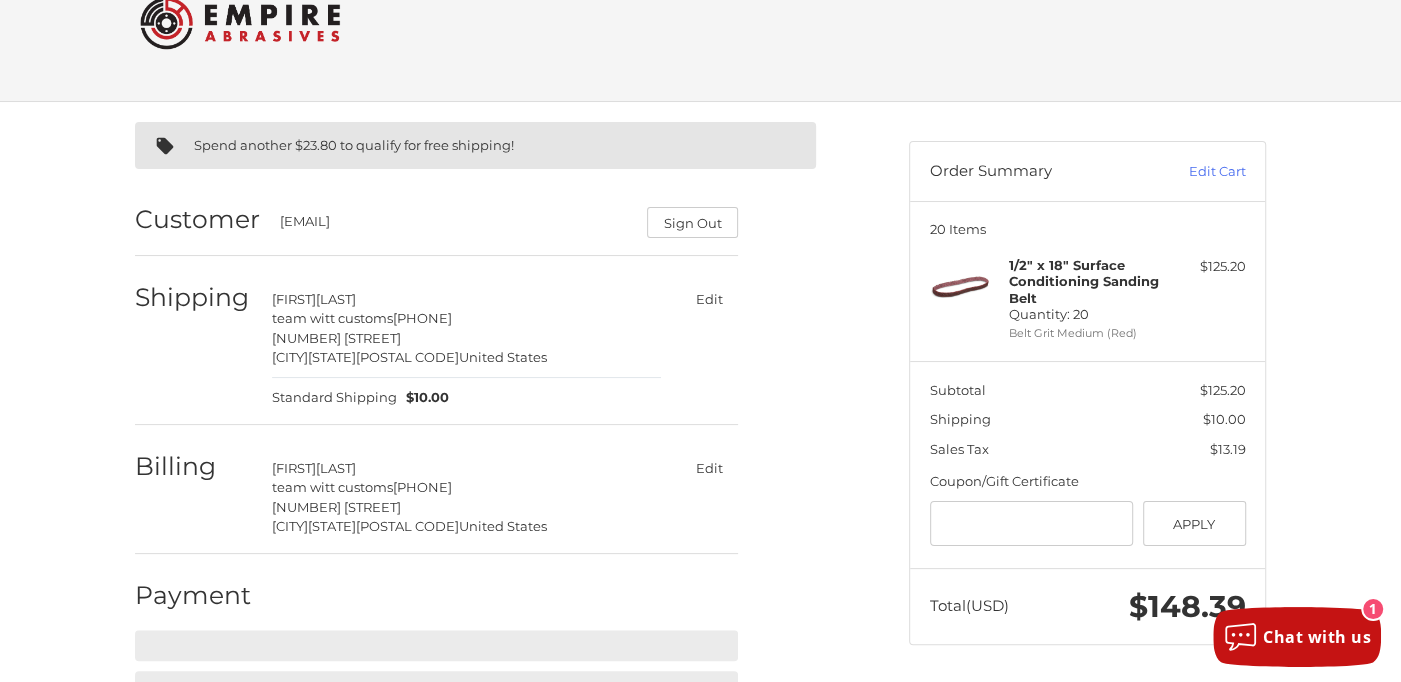 scroll, scrollTop: 143, scrollLeft: 0, axis: vertical 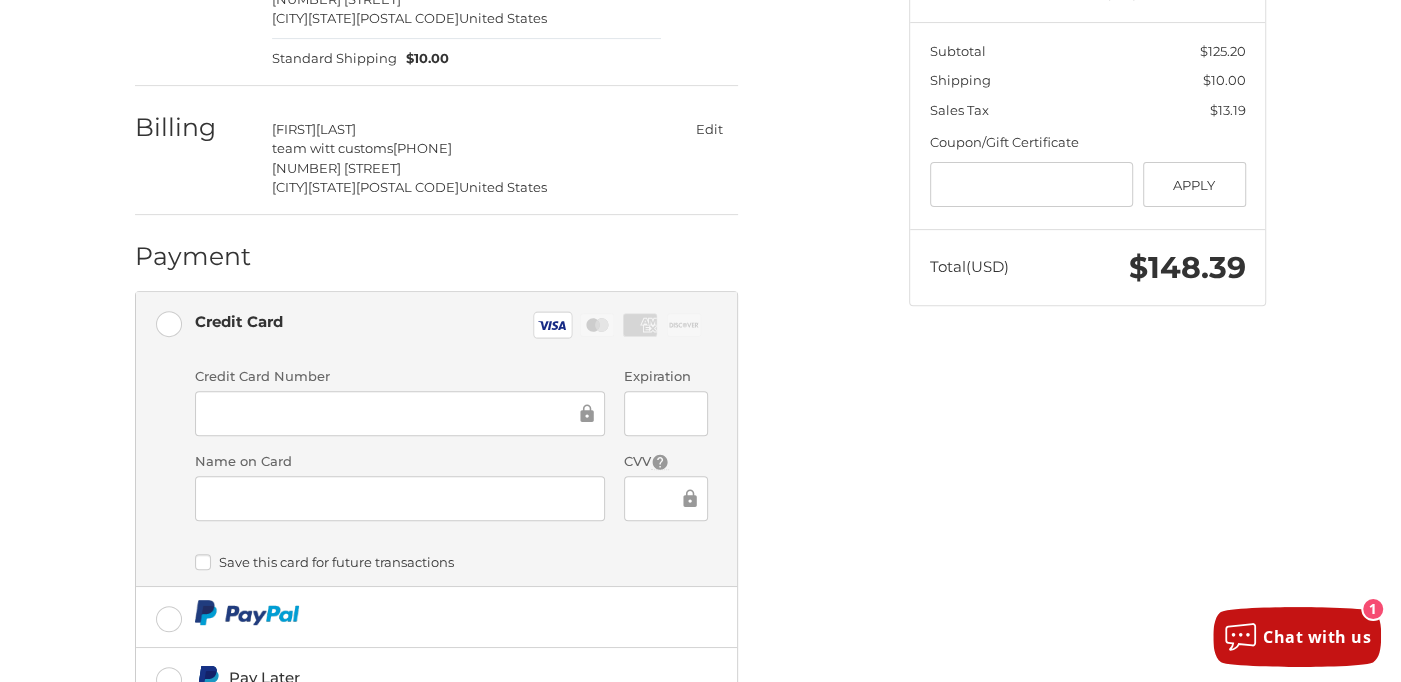 click on "Save this card for future transactions" at bounding box center [451, 562] 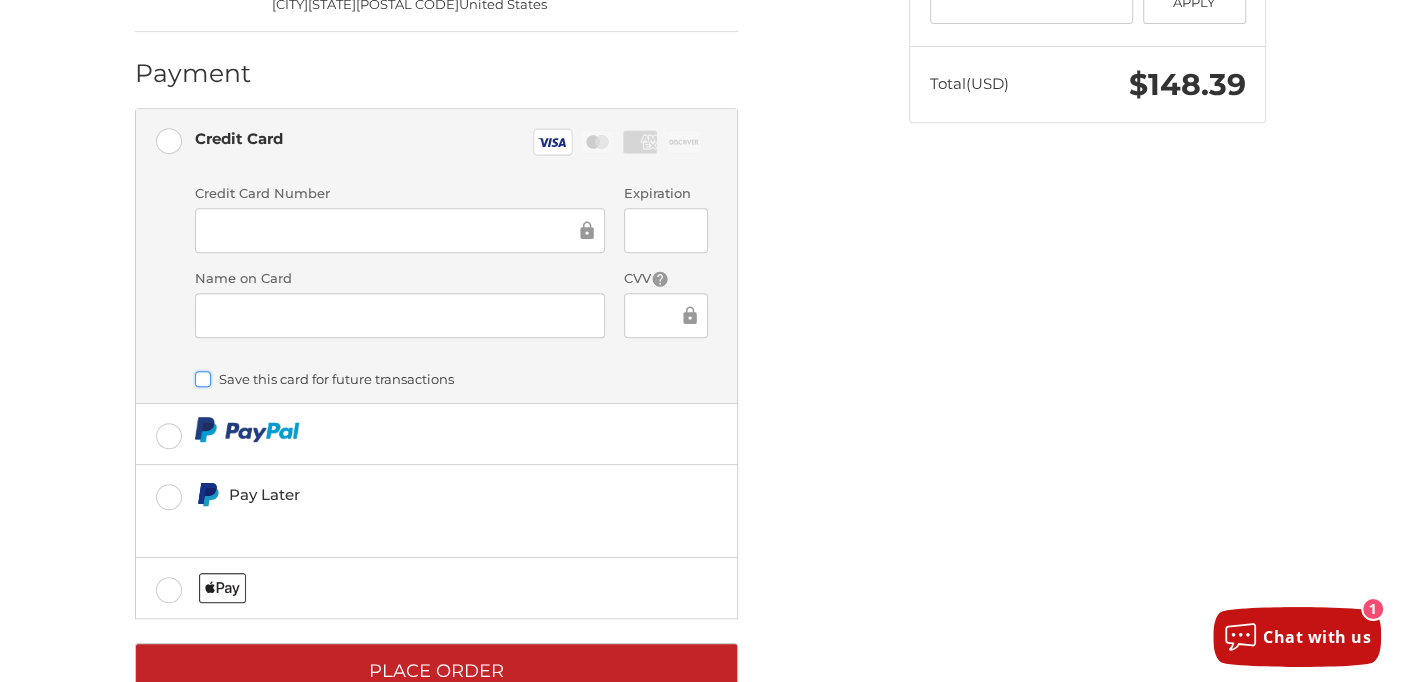 scroll, scrollTop: 580, scrollLeft: 0, axis: vertical 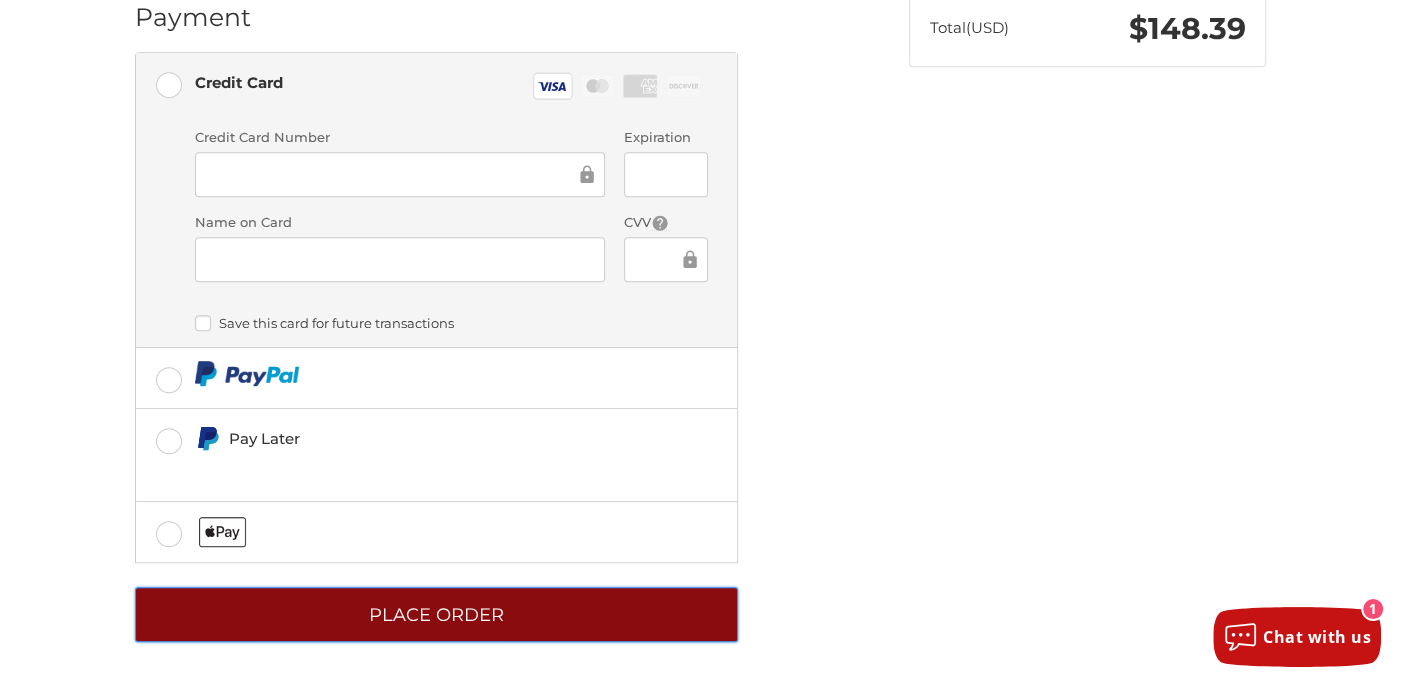 click on "Place Order" at bounding box center [436, 614] 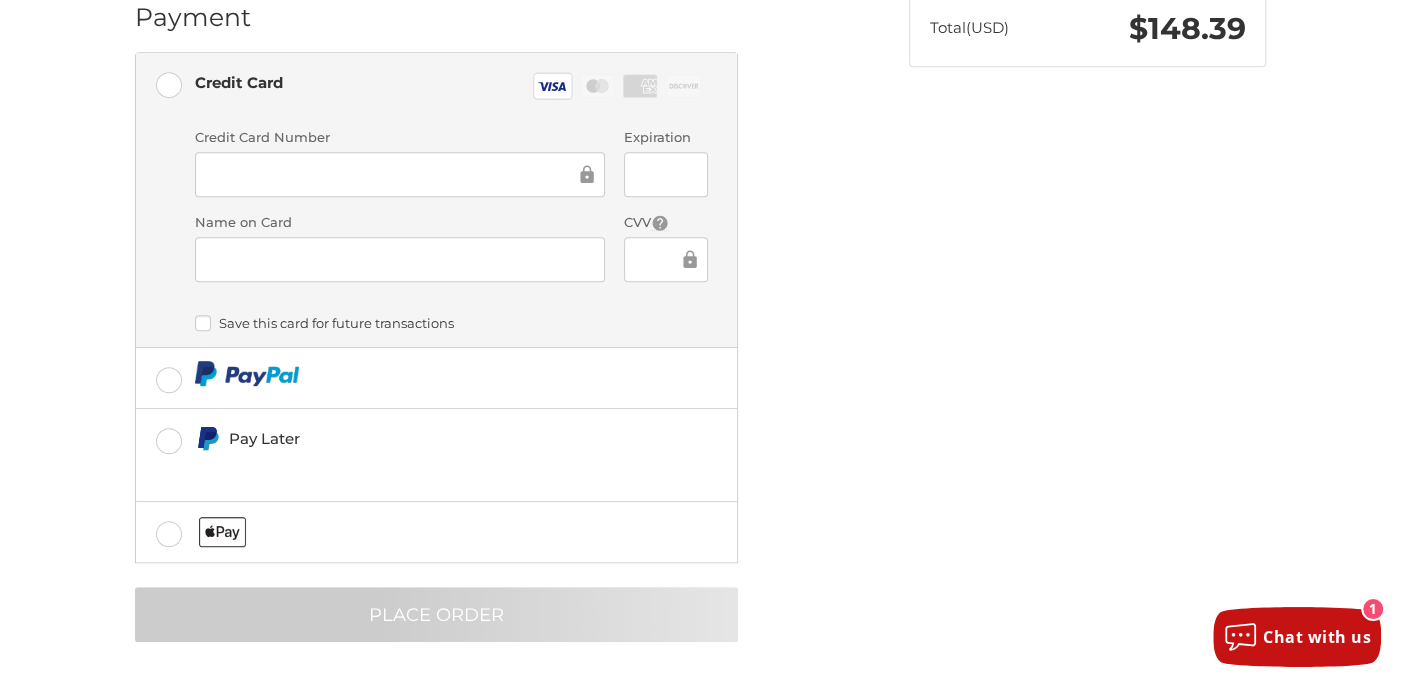 scroll, scrollTop: 31, scrollLeft: 0, axis: vertical 